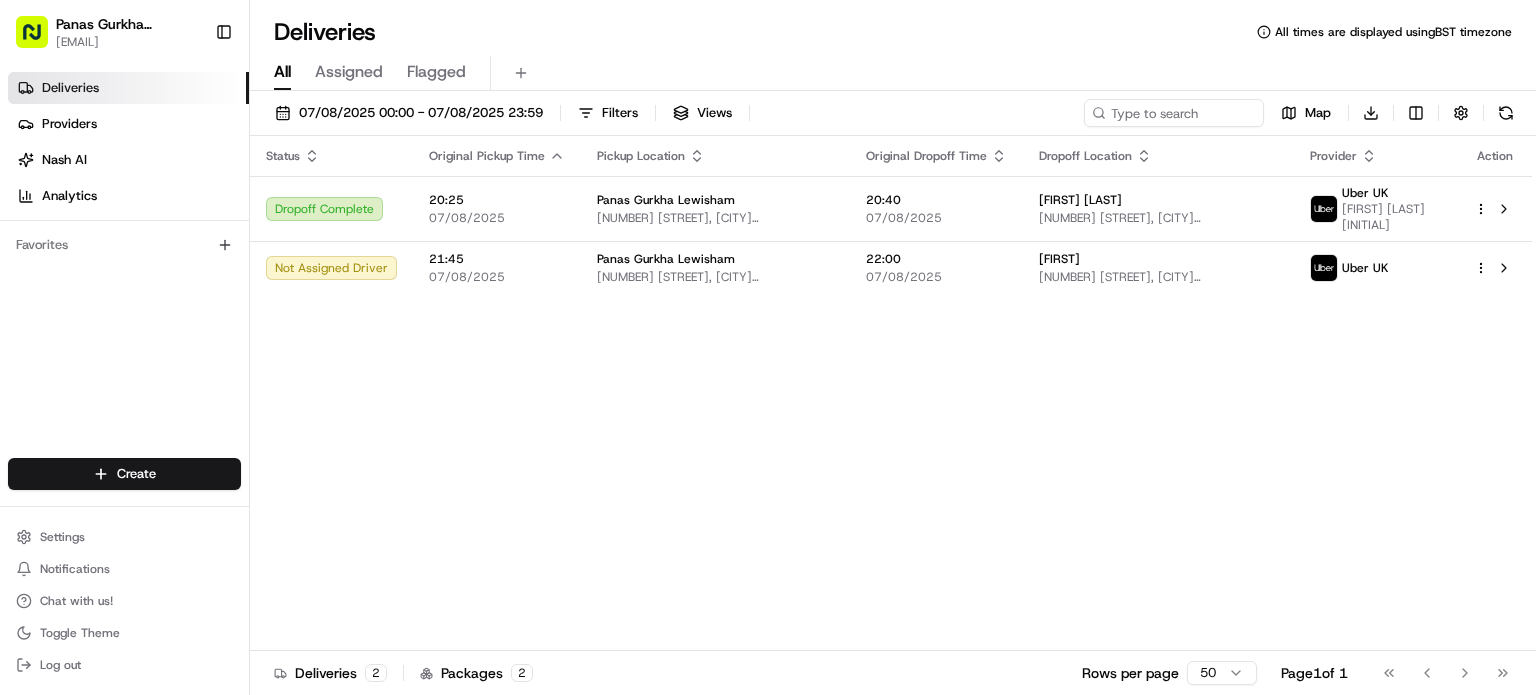 scroll, scrollTop: 0, scrollLeft: 0, axis: both 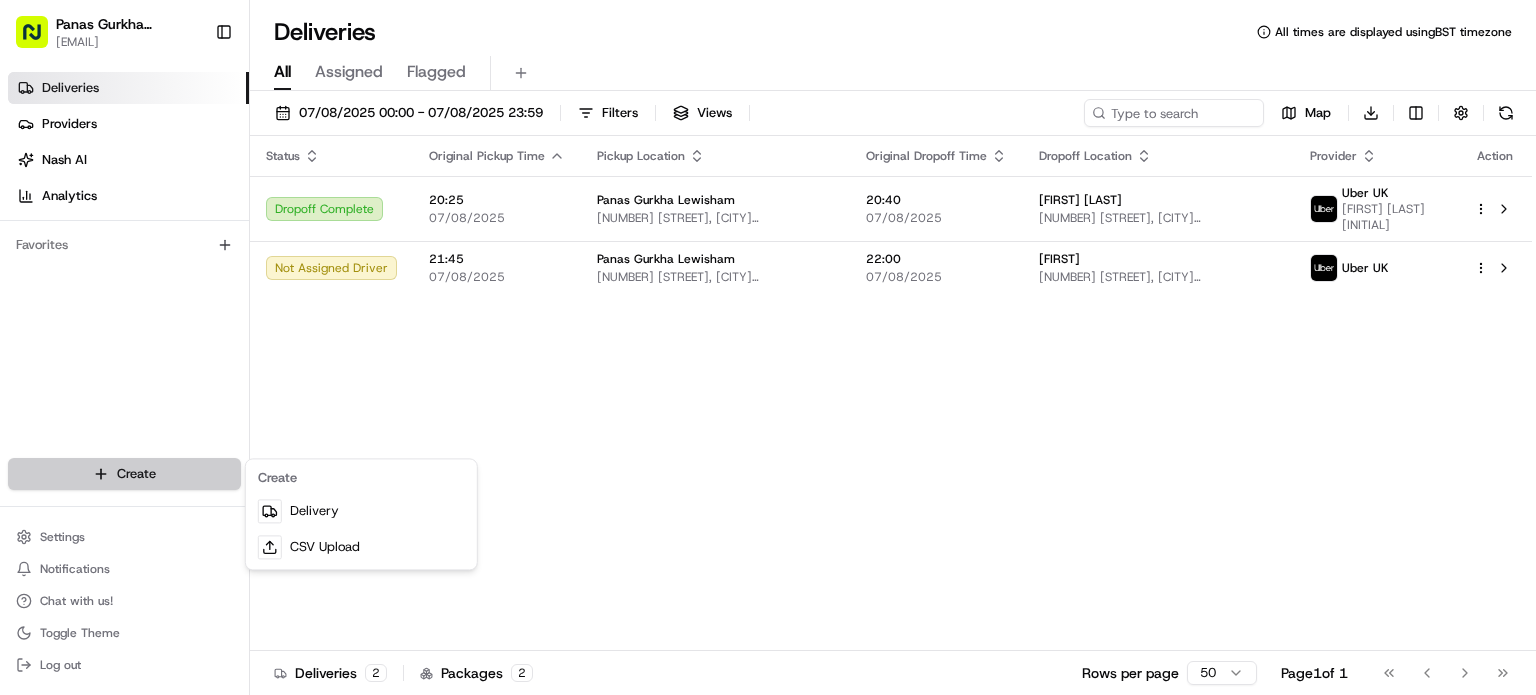 click on "Panas Gurkha Lewisham [EMAIL] Toggle Sidebar Deliveries Providers Nash AI Analytics Favorites Main Menu Members & Organization Organization Users Roles Preferences Customization Tracking Orchestration Automations Dispatch Strategy Locations Pickup Locations Dropoff Locations Billing Billing Refund Requests Integrations Notification Triggers Webhooks API Keys Request Logs Create Settings Notifications Chat with us! Toggle Theme Log out Deliveries All times are displayed using BST timezone All Assigned Flagged [DATE] [TIME] - [DATE] [TIME] Filters Views Map Download Status Original Pickup Time Pickup Location Original Dropoff Time Dropoff Location Provider Action Dropoff Complete [TIME] Panas Gurkha Lewisham [NUMBER] [STREET], [CITY] [POSTAL_CODE], [COUNTRY] [TIME] [LAST_NAME] [NUMBER] [STREET], [CITY] [POSTAL_CODE], [COUNTRY] Uber UK [FIRST] [LAST] Not Assigned Driver [TIME] Panas Gurkha Lewisham [NUMBER] [STREET], [CITY] [POSTAL_CODE], [COUNTRY] [TIME]" at bounding box center [768, 347] 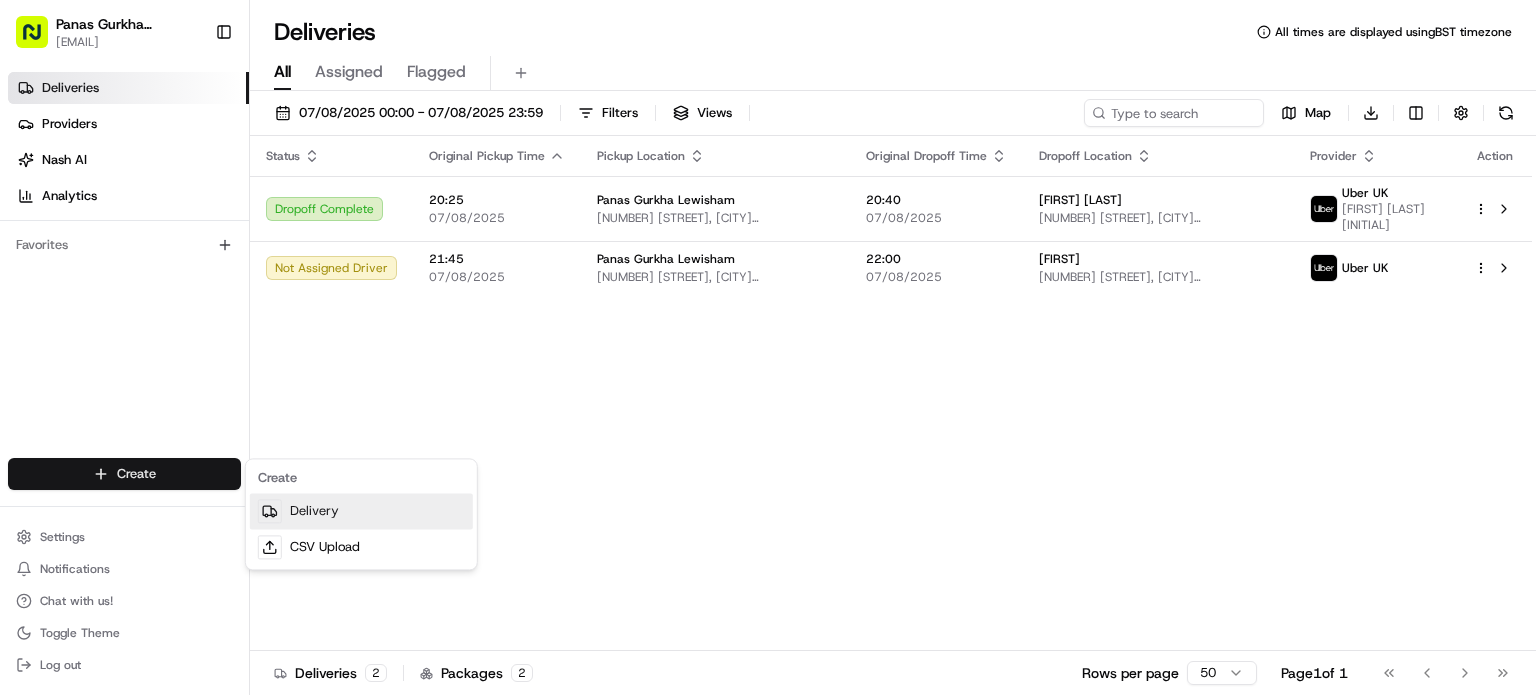 click on "Delivery" at bounding box center [361, 511] 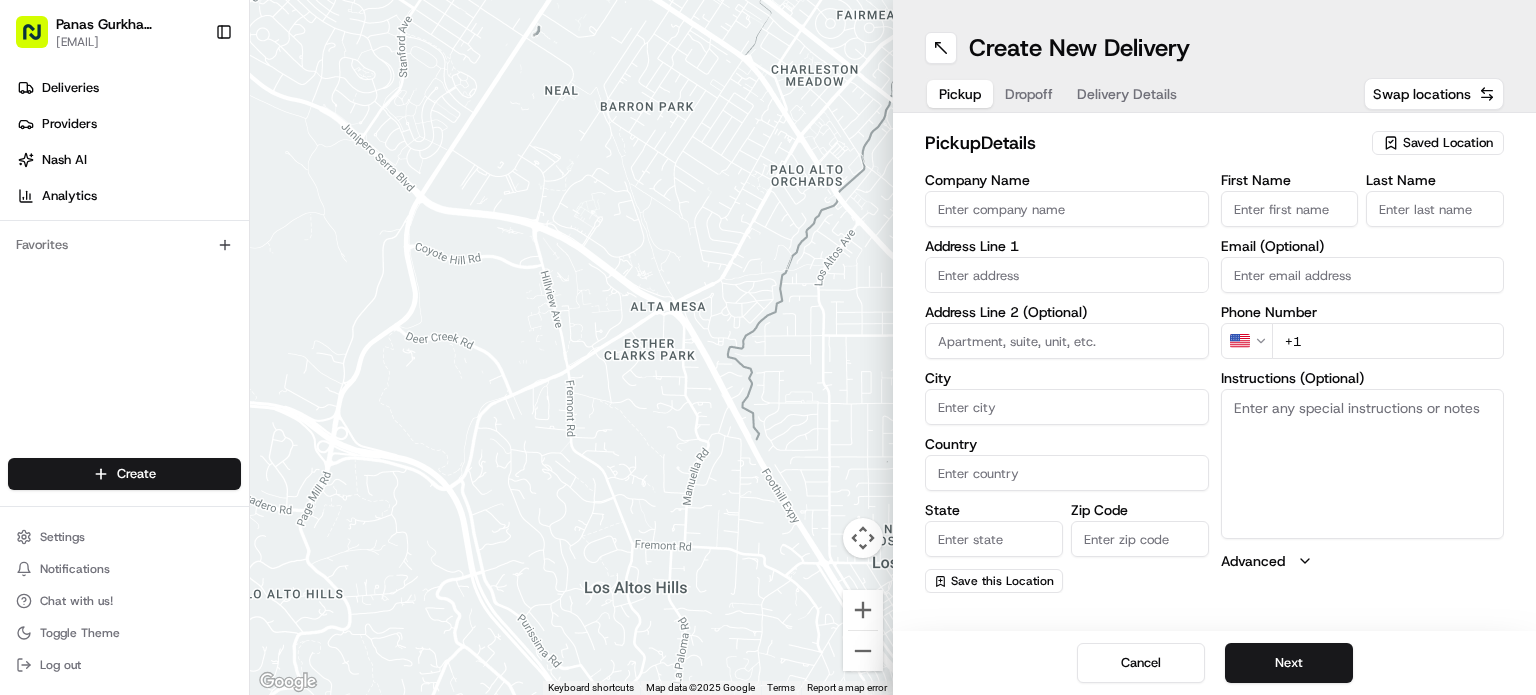 click on "Saved Location" at bounding box center [1448, 143] 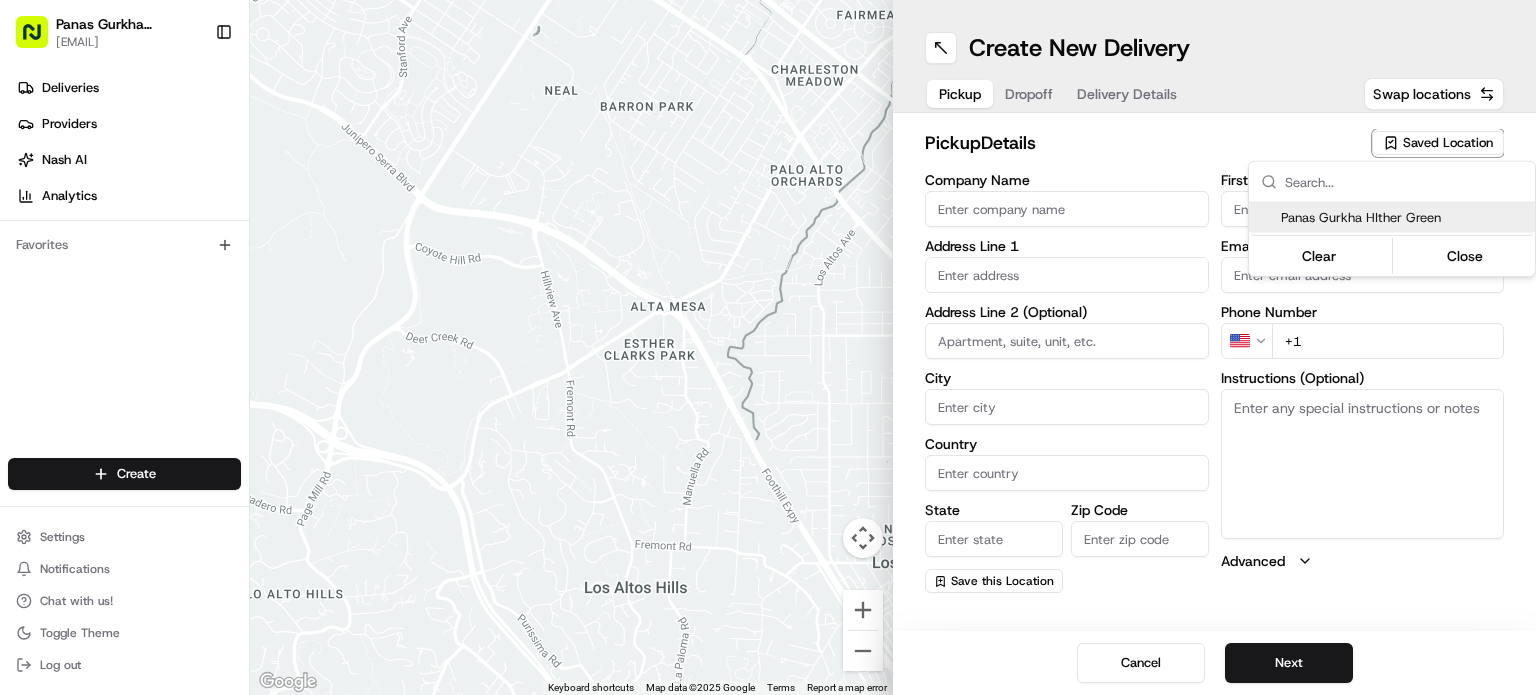 click on "Panas Gurkha HIther Green" at bounding box center [1404, 218] 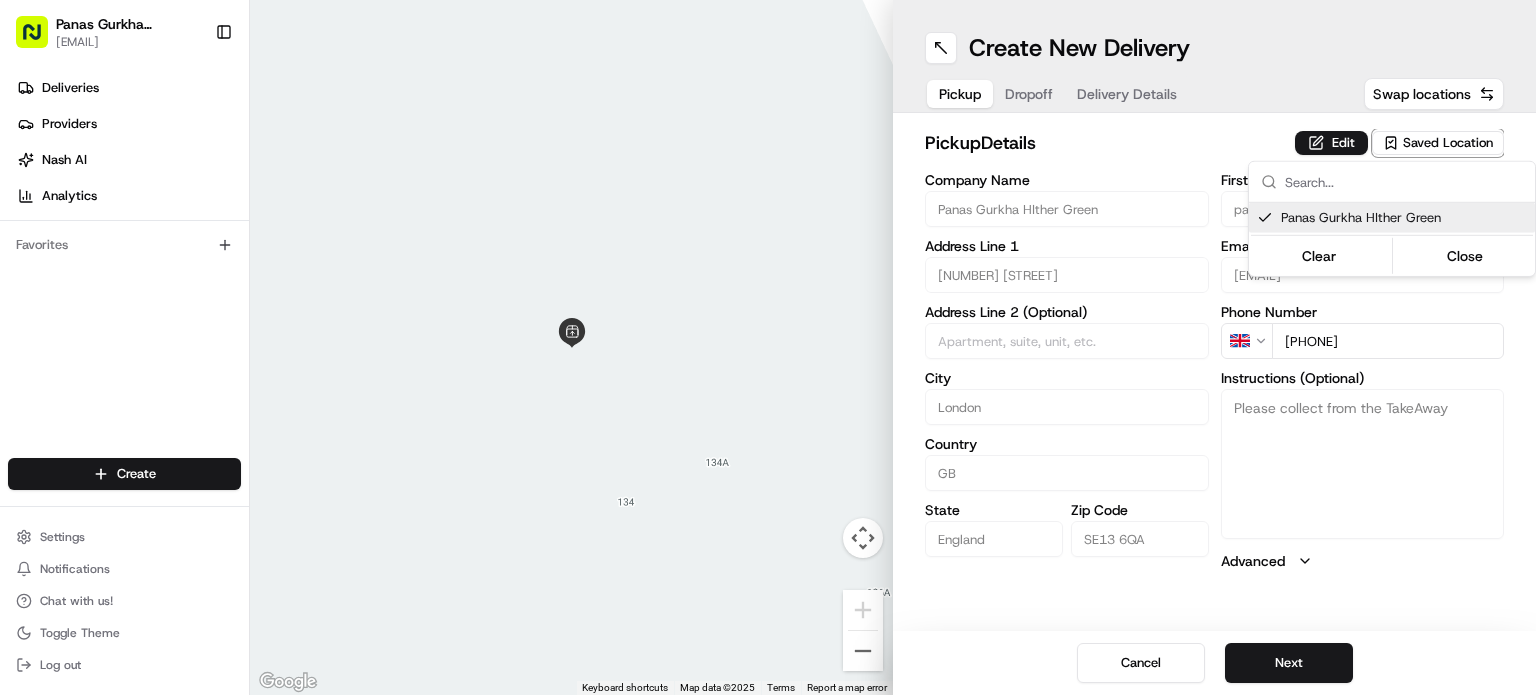 click on "Panas Gurkha Lewisham sarojthapaliya124@yahoo.com Toggle Sidebar Deliveries Providers Nash AI Analytics Favorites Main Menu Members & Organization Organization Users Roles Preferences Customization Tracking Orchestration Automations Dispatch Strategy Locations Pickup Locations Dropoff Locations Billing Billing Refund Requests Integrations Notification Triggers Webhooks API Keys Request Logs Create Settings Notifications Chat with us! Toggle Theme Log out ← Move left → Move right ↑ Move up ↓ Move down + Zoom in - Zoom out Home Jump left by 75% End Jump right by 75% Page Up Jump up by 75% Page Down Jump down by 75% Keyboard shortcuts Map Data Map data ©2025 Map data ©2025 1 m  Click to toggle between metric and imperial units Terms Report a map error Create New Delivery Pickup Dropoff Delivery Details Swap locations pickup  Details  Edit Saved Location Company Name Panas Gurkha HIther Green Address Line 1 134 Hither Green Ln Address Line 2 (Optional) City London Country GB State panas" at bounding box center [768, 347] 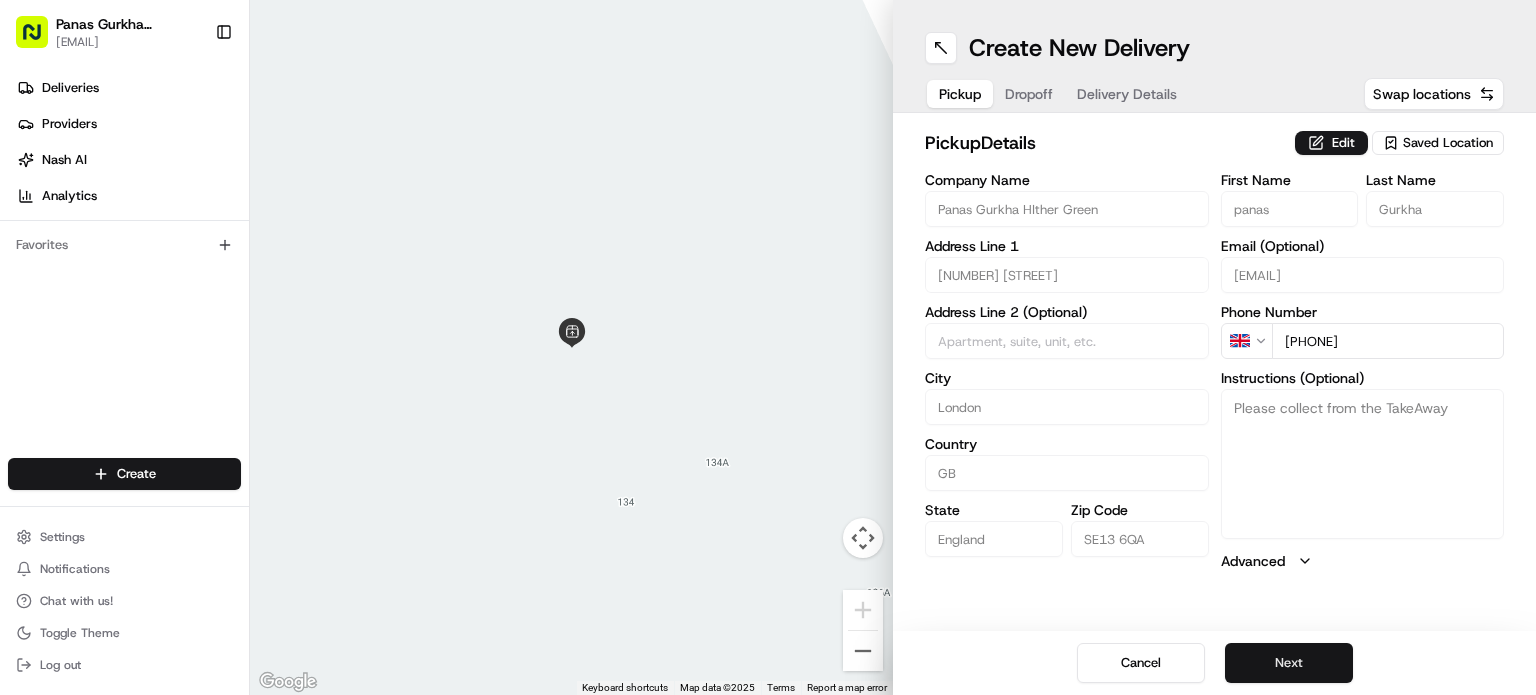 click on "Next" at bounding box center (1289, 663) 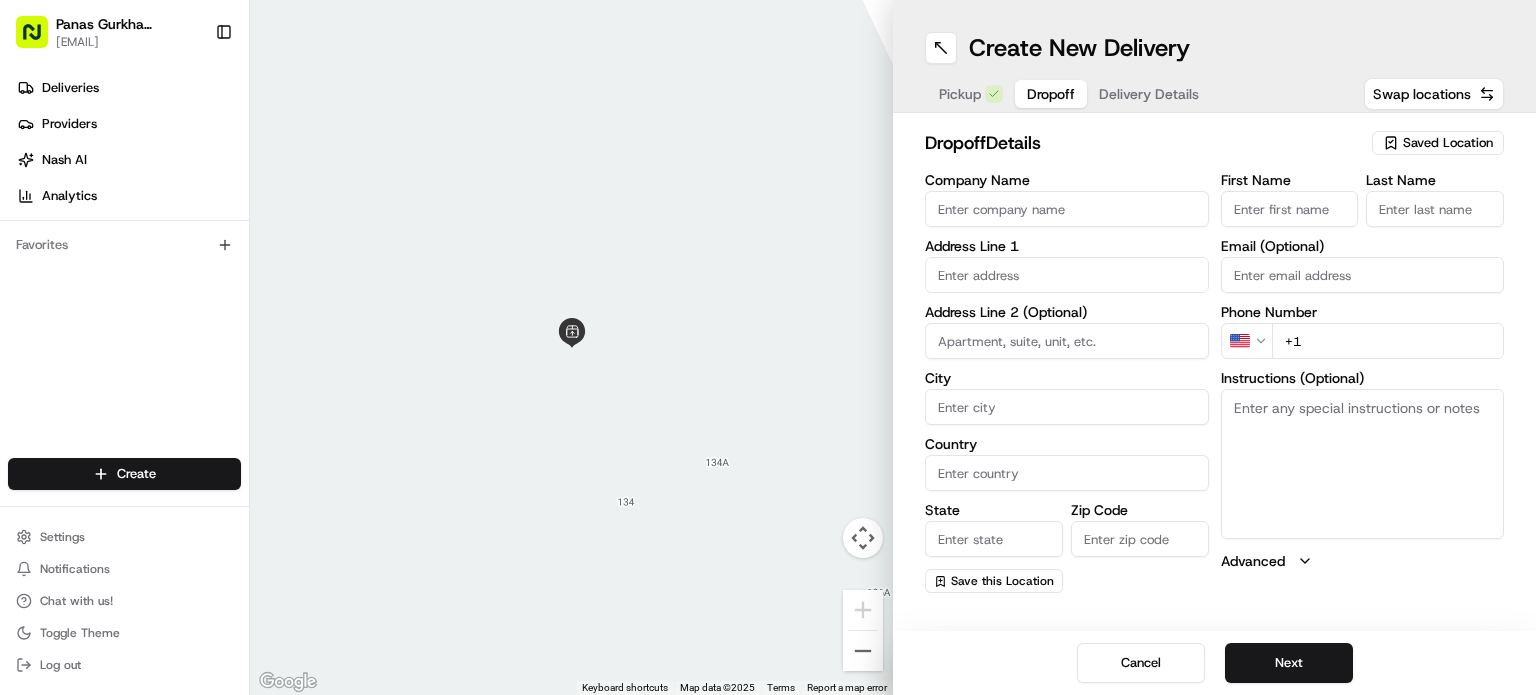 click on "Company Name" at bounding box center [1067, 209] 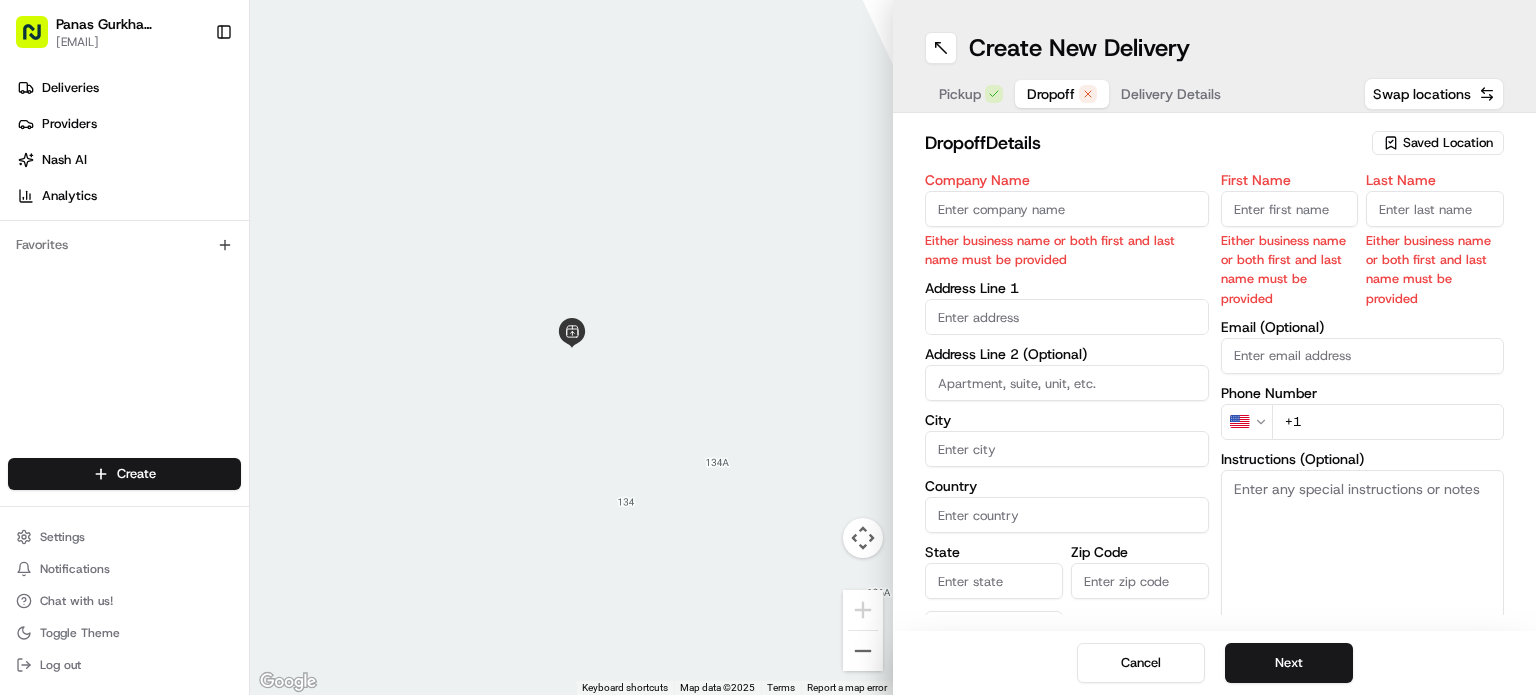 click on "First Name" at bounding box center [1290, 209] 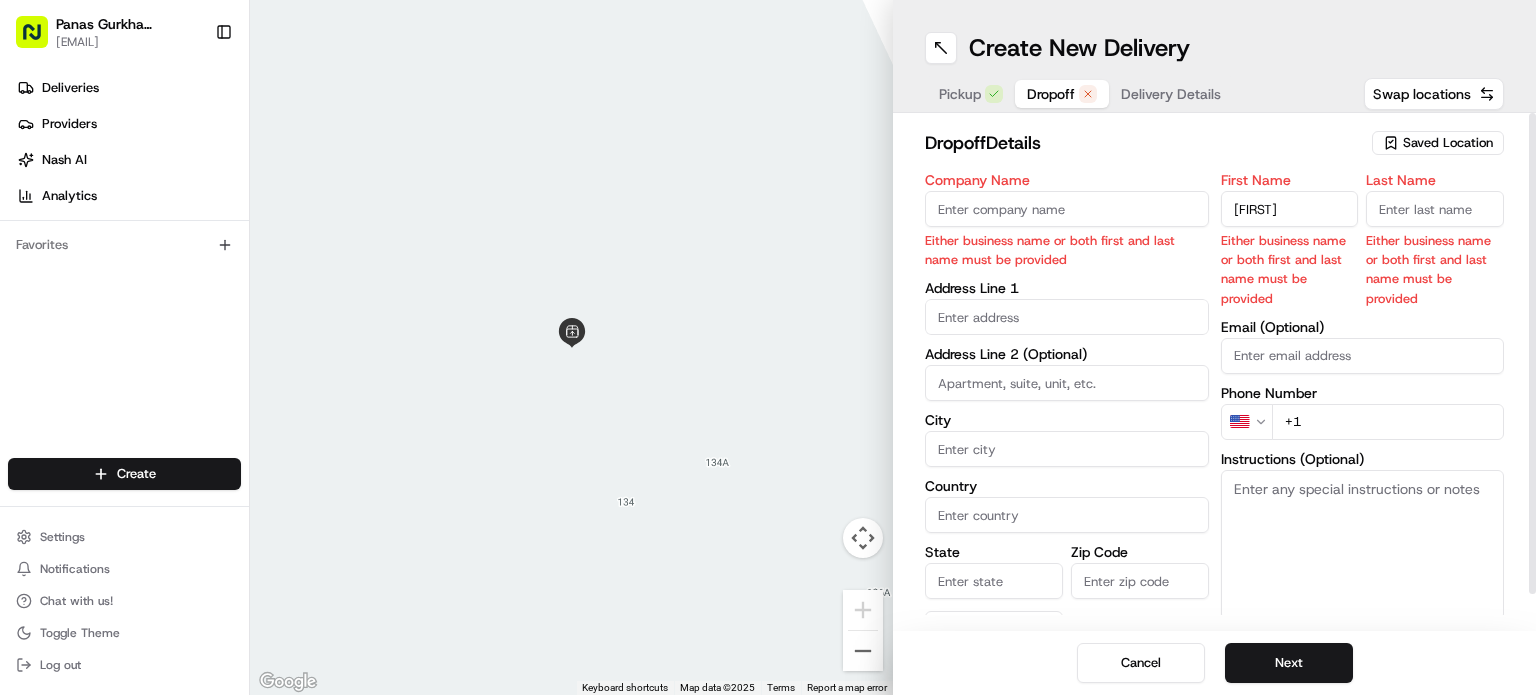 type on "david" 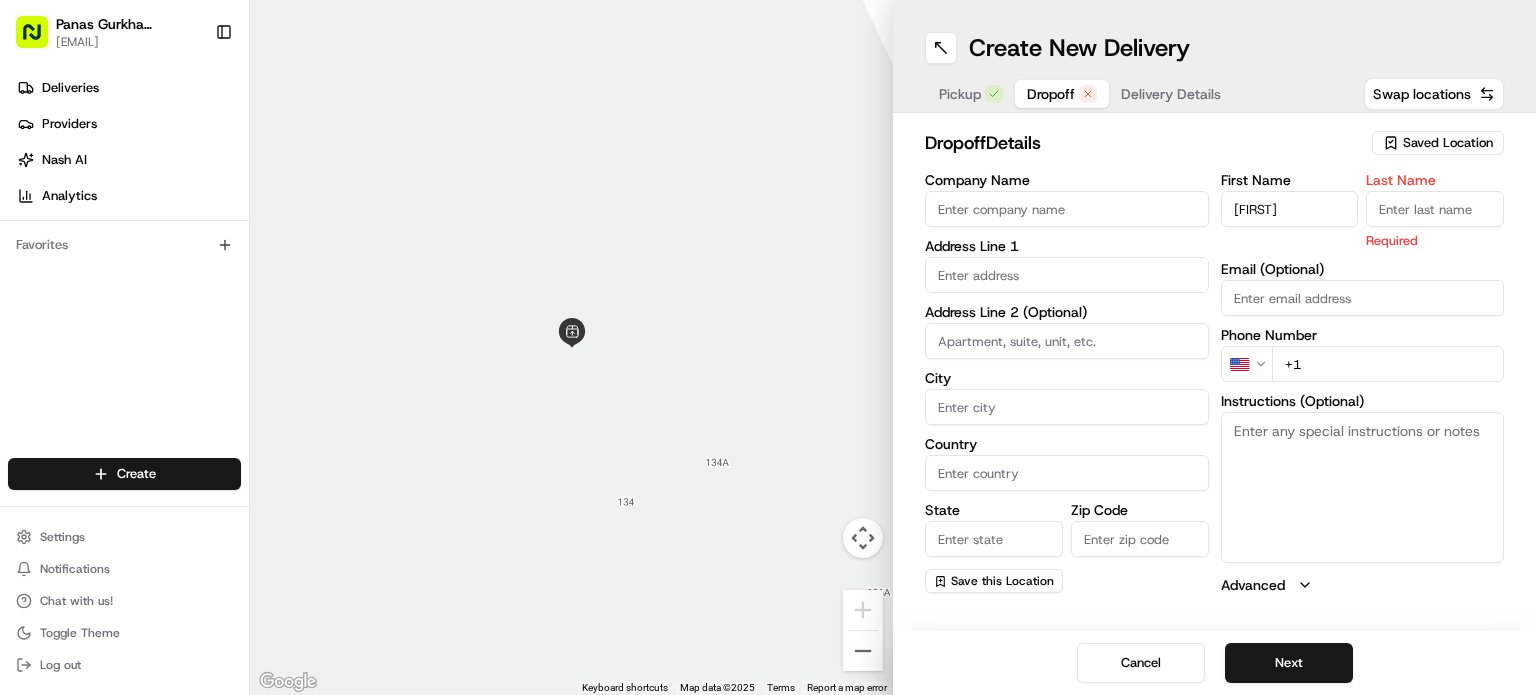 click on "Last Name" at bounding box center (1435, 209) 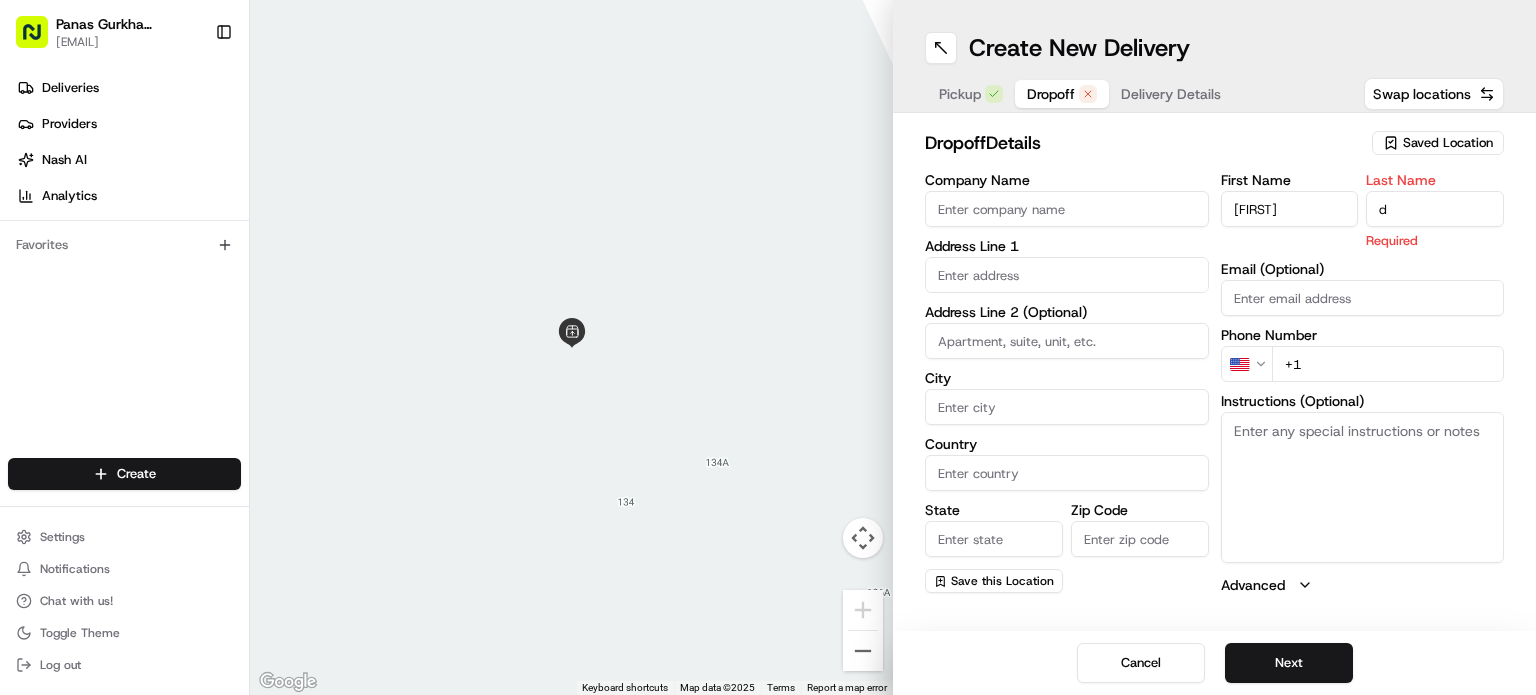 type on "d" 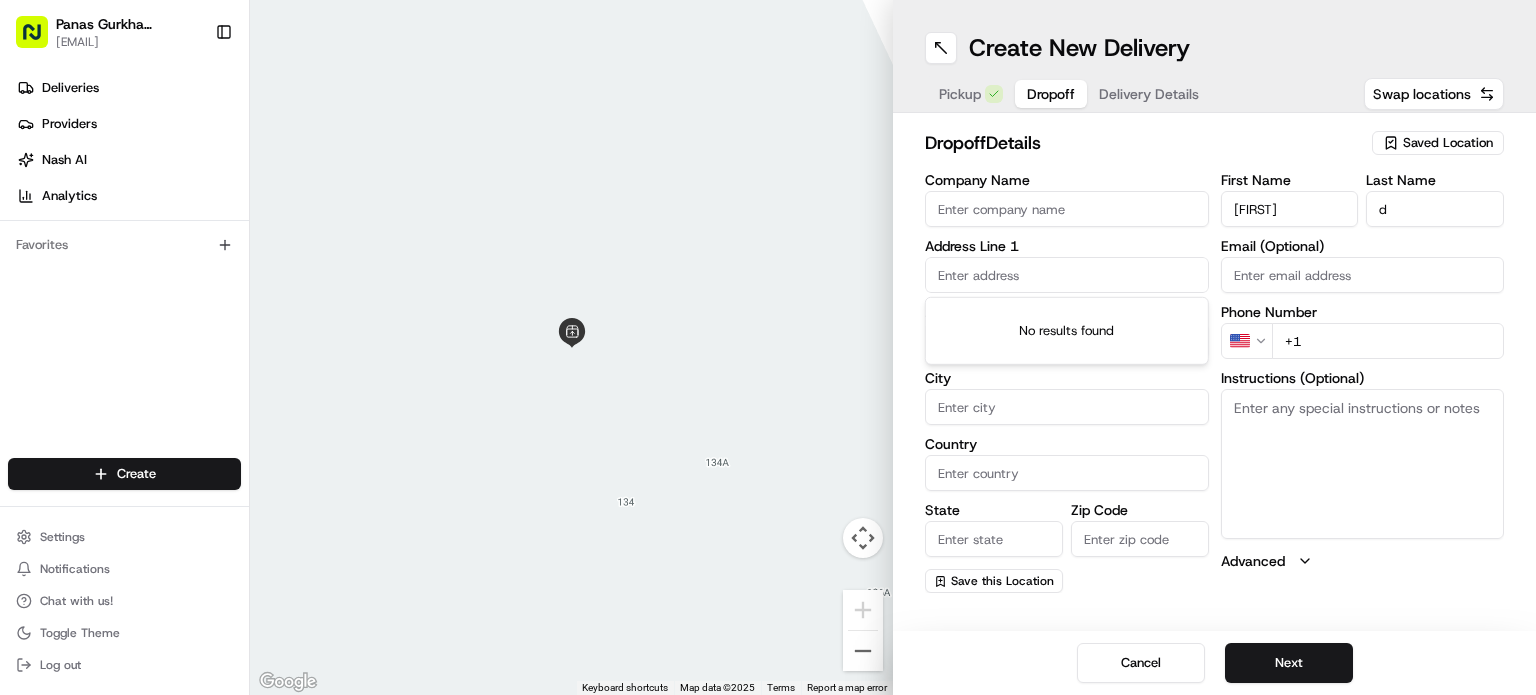 click at bounding box center [1067, 275] 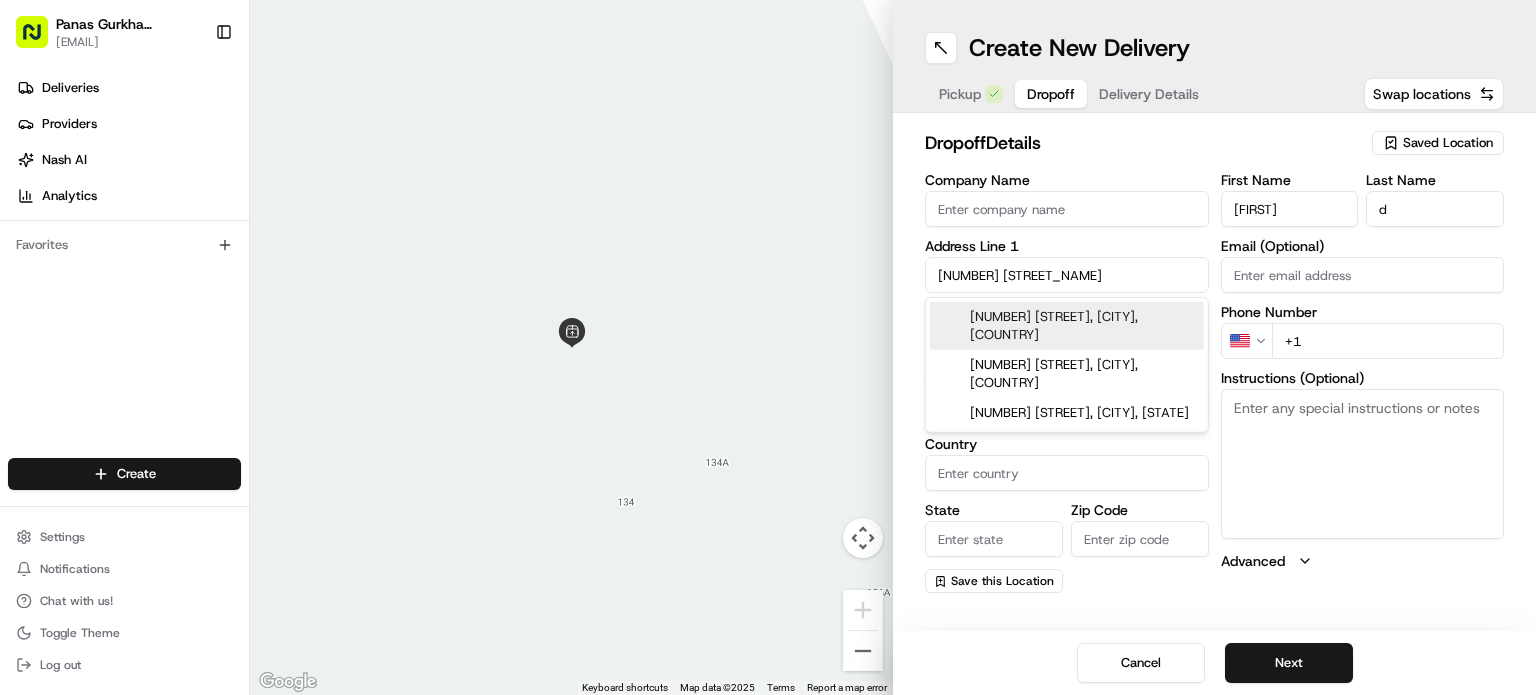 click on "111 Lea Bridge Road, London, UK" at bounding box center (1067, 326) 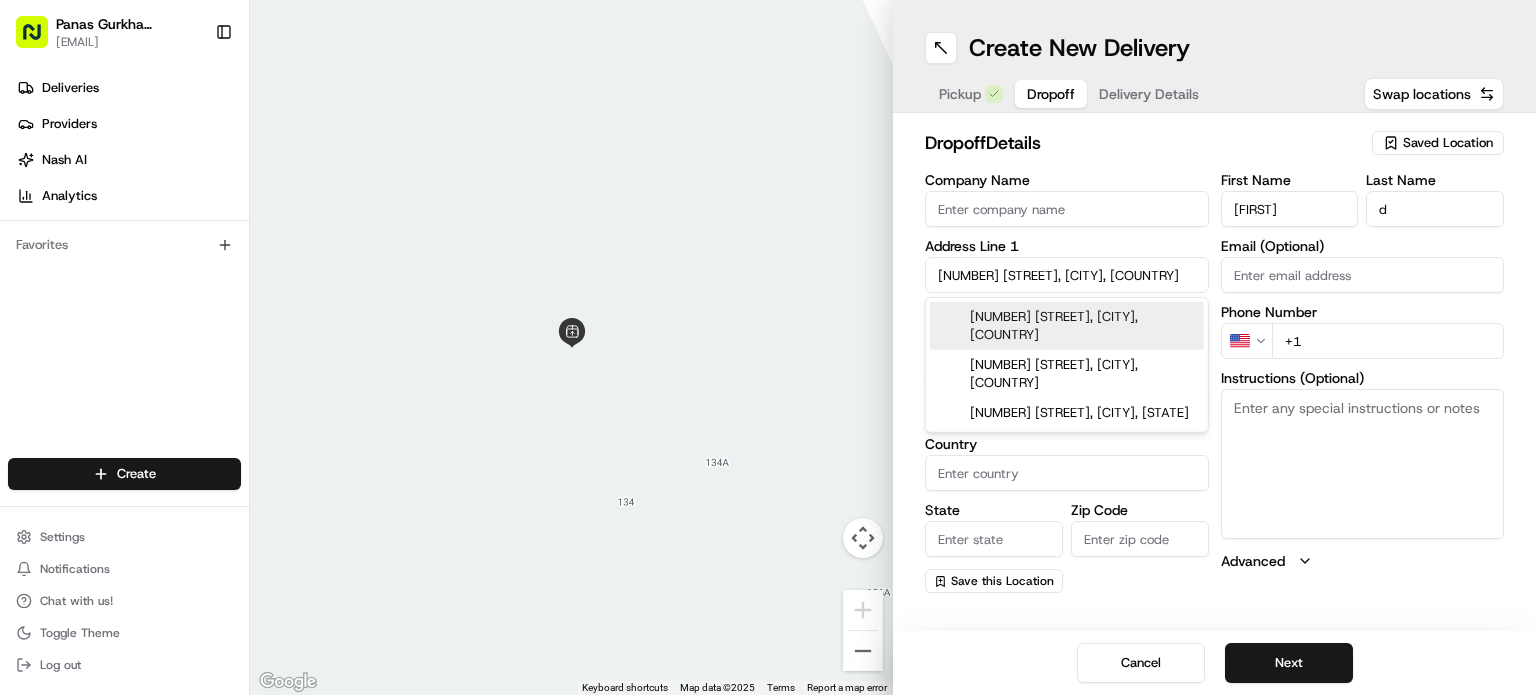 type on "111 Lea Bridge Rd, London E5 9RY, UK" 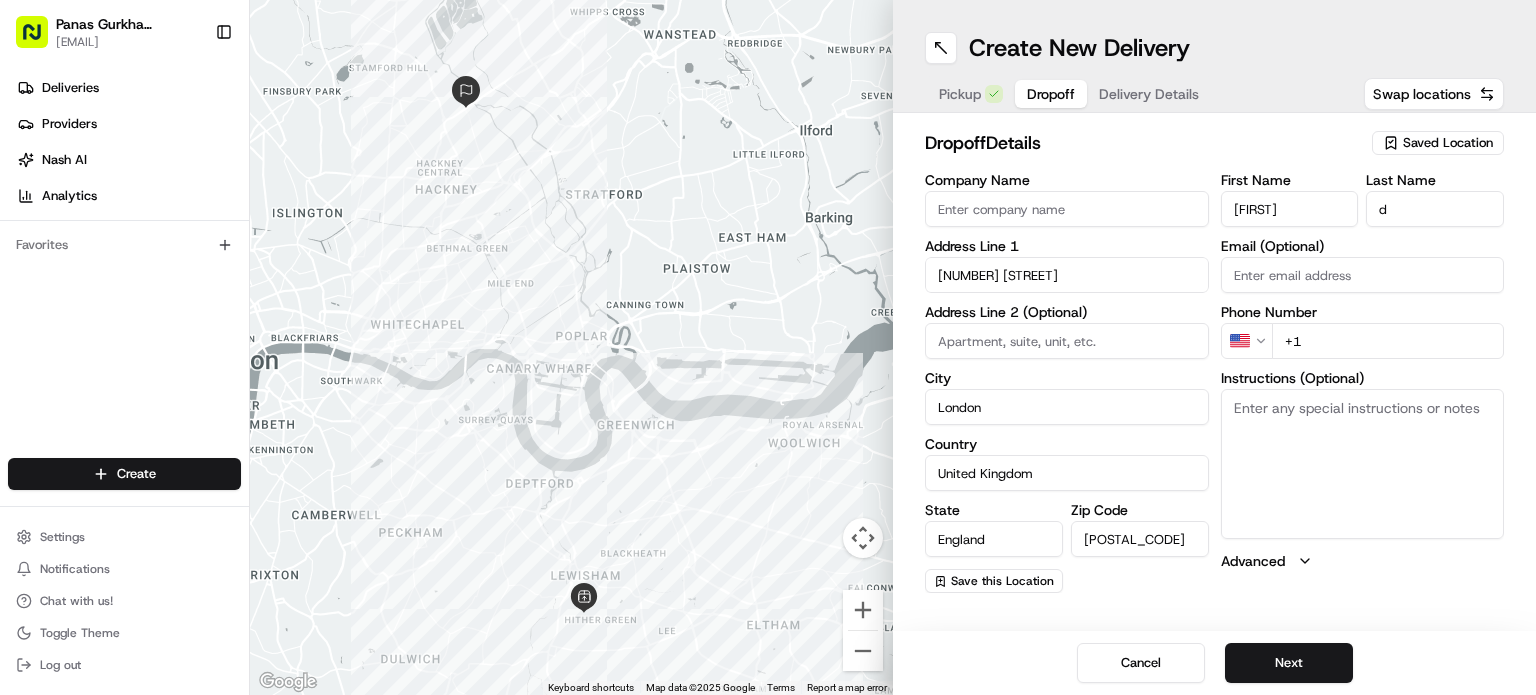 click on "111 Lea Bridge Road" at bounding box center [1067, 275] 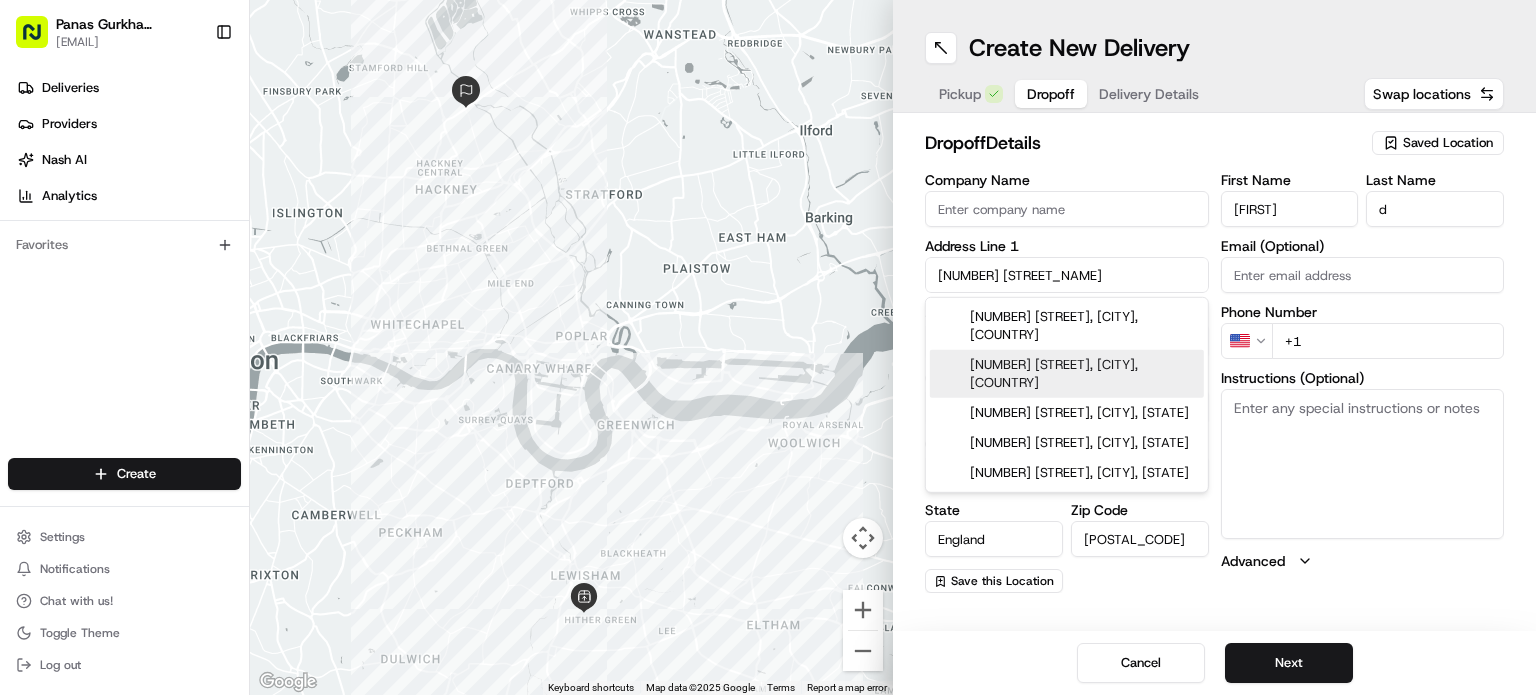click on "111 Leybridge Court, London, UK" at bounding box center (1067, 374) 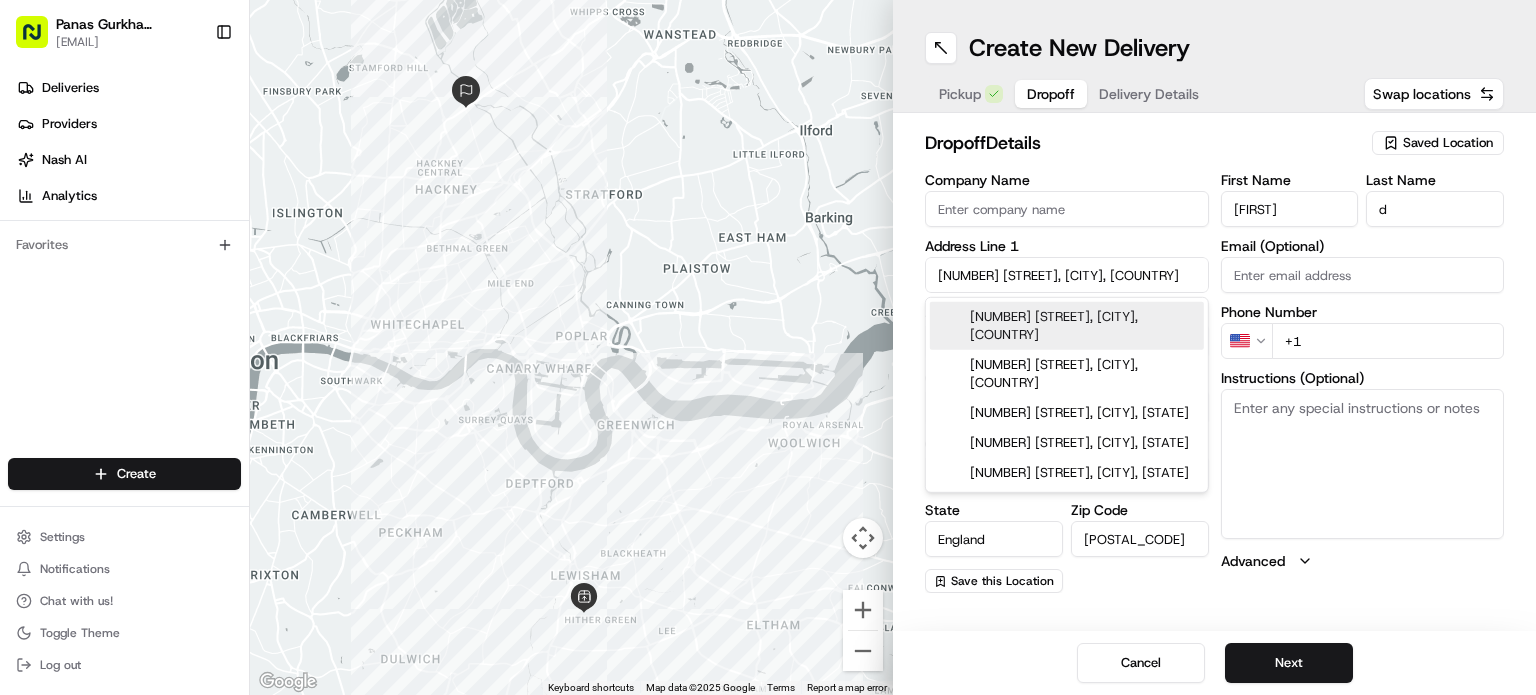 type on "[NUMBER] [STREET], [CITY] [POSTAL_CODE], [COUNTRY]" 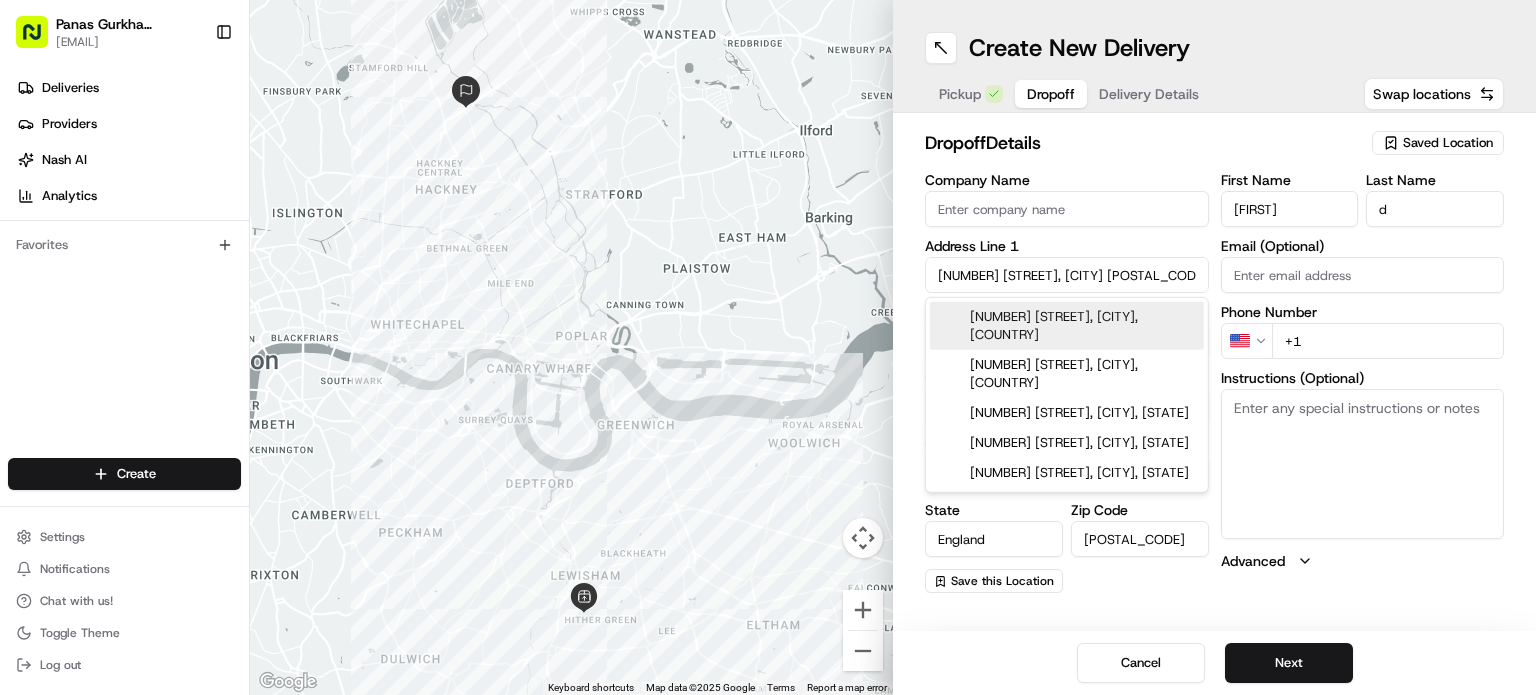 type on "111 Leybridge Court" 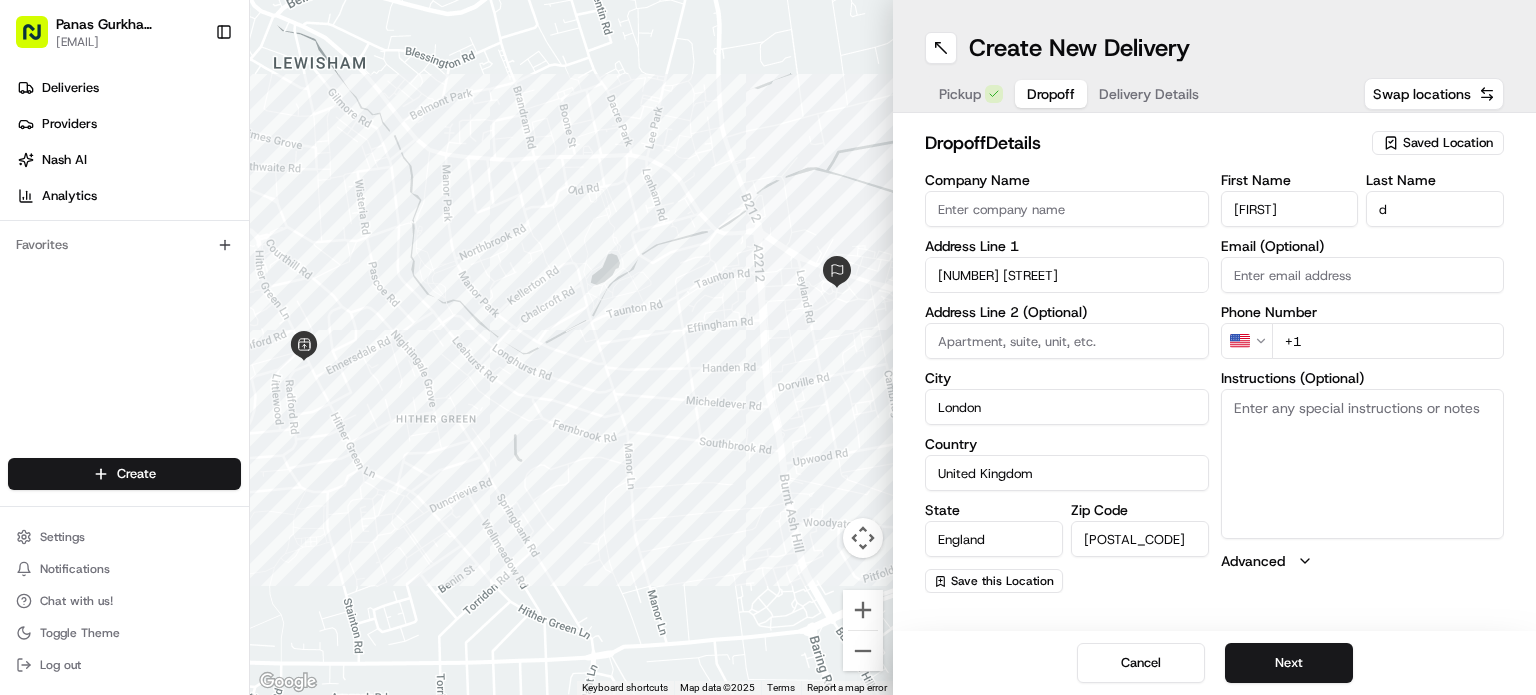 click on "Panas Gurkha Lewisham sarojthapaliya124@yahoo.com Toggle Sidebar Deliveries Providers Nash AI Analytics Favorites Main Menu Members & Organization Organization Users Roles Preferences Customization Tracking Orchestration Automations Dispatch Strategy Locations Pickup Locations Dropoff Locations Billing Billing Refund Requests Integrations Notification Triggers Webhooks API Keys Request Logs Create Settings Notifications Chat with us! Toggle Theme Log out ← Move left → Move right ↑ Move up ↓ Move down + Zoom in - Zoom out Home Jump left by 75% End Jump right by 75% Page Up Jump up by 75% Page Down Jump down by 75% Keyboard shortcuts Map Data Map data ©2025 Map data ©2025 200 m  Click to toggle between metric and imperial units Terms Report a map error Create New Delivery Pickup Dropoff Delivery Details Swap locations dropoff  Details Saved Location Company Name Address Line 1 111 Leybridge Court Address Line 2 (Optional) City London Country United Kingdom State England Zip Code david" at bounding box center [768, 347] 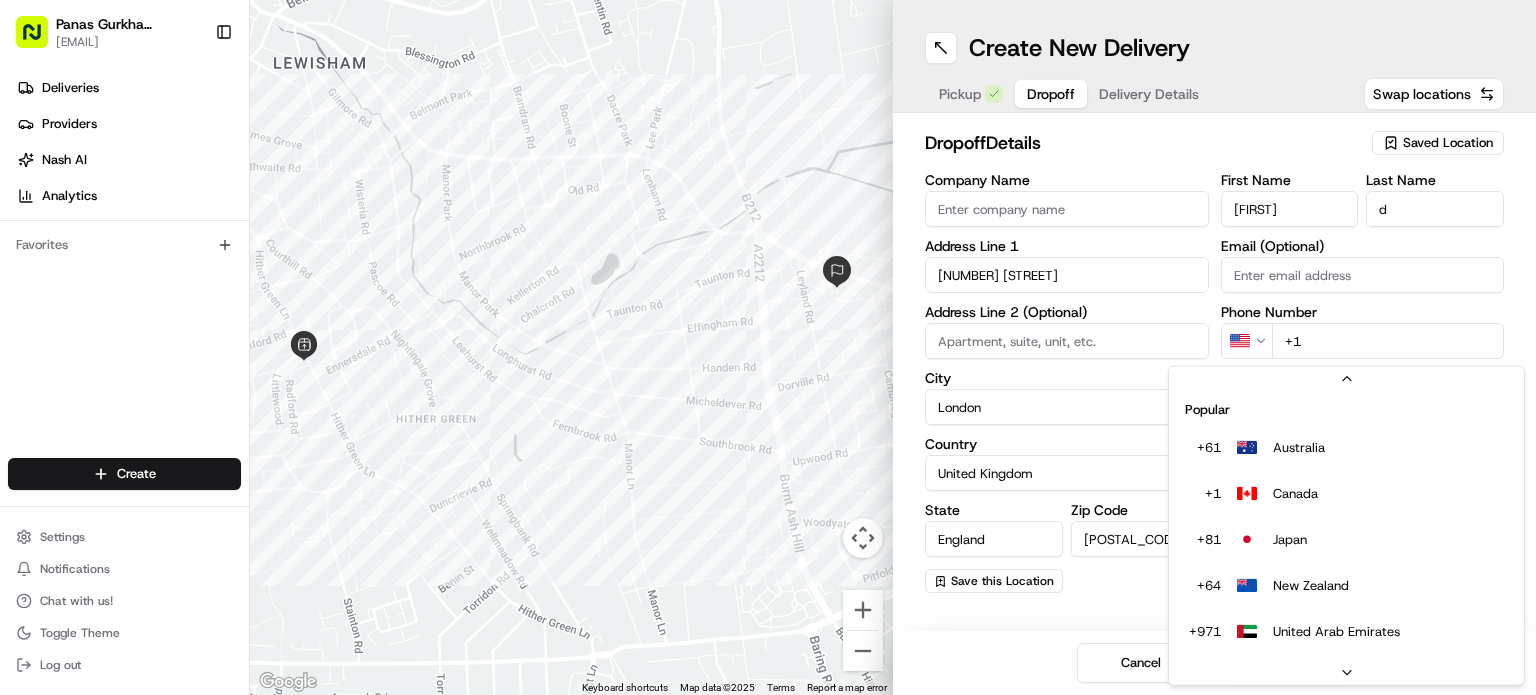 scroll, scrollTop: 85, scrollLeft: 0, axis: vertical 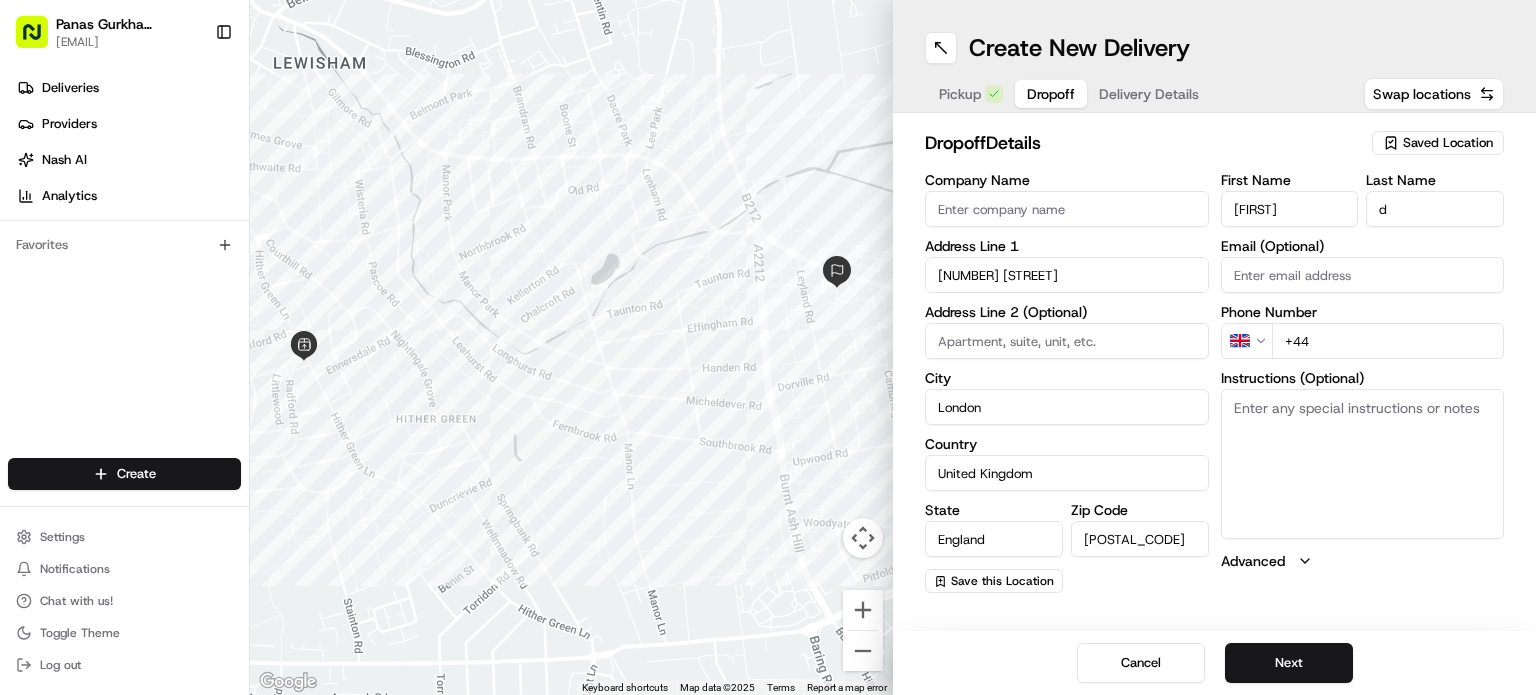 click on "+44" at bounding box center [1388, 341] 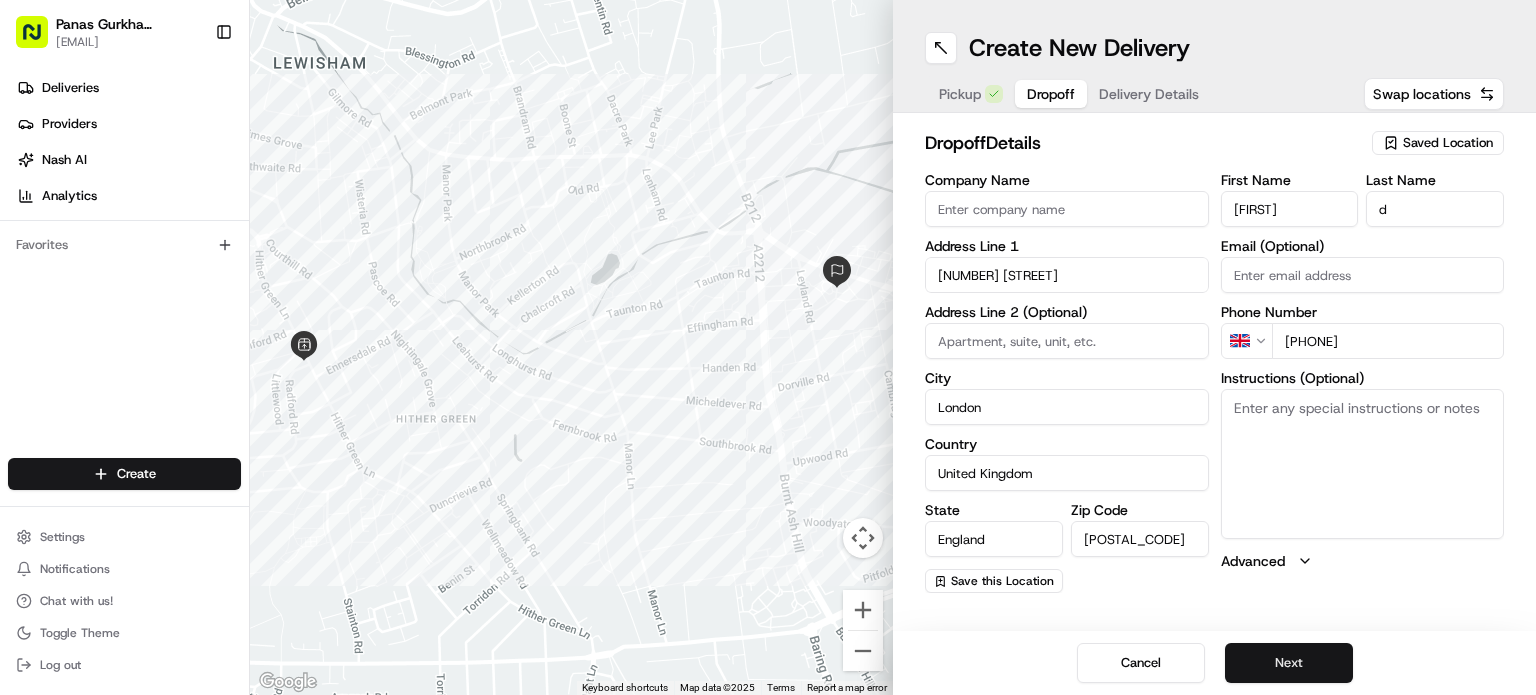 type on "+44 7585 798269" 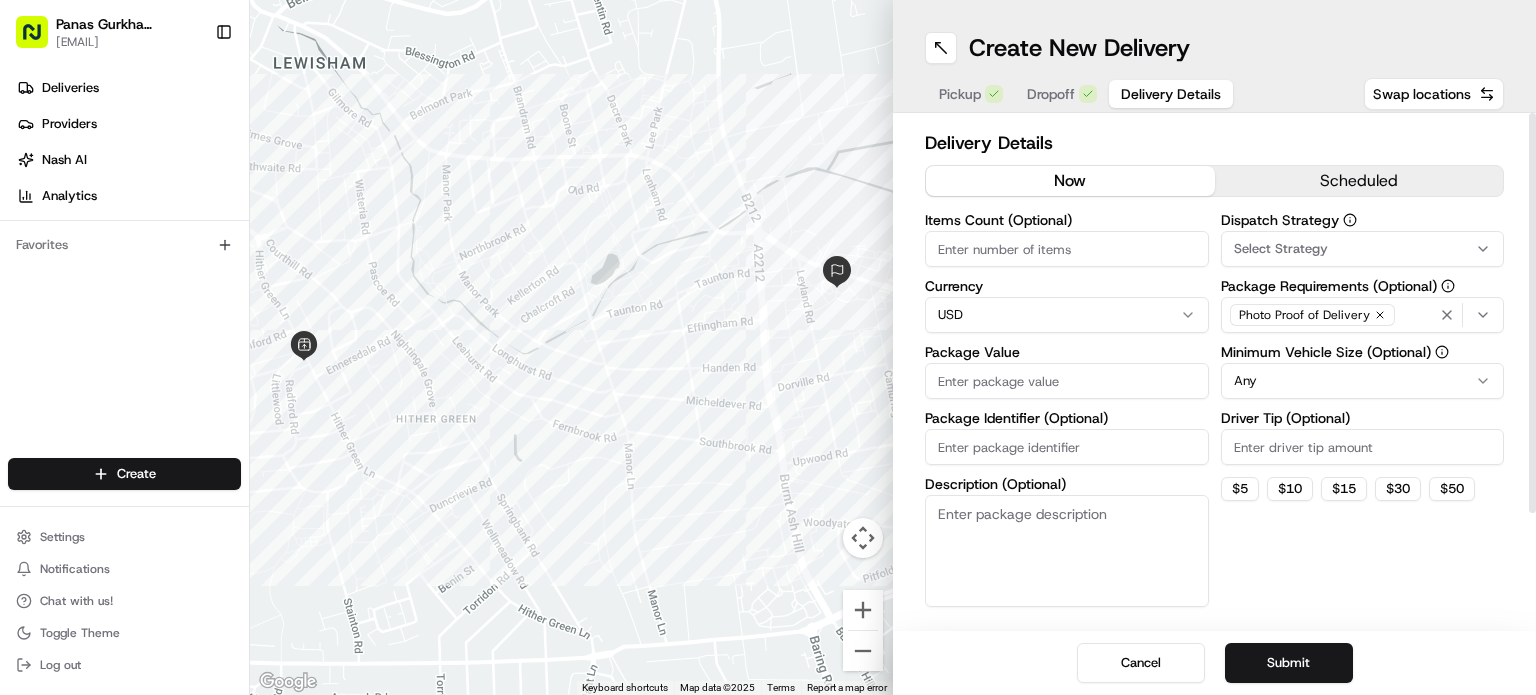 click on "Dropoff" at bounding box center [1051, 94] 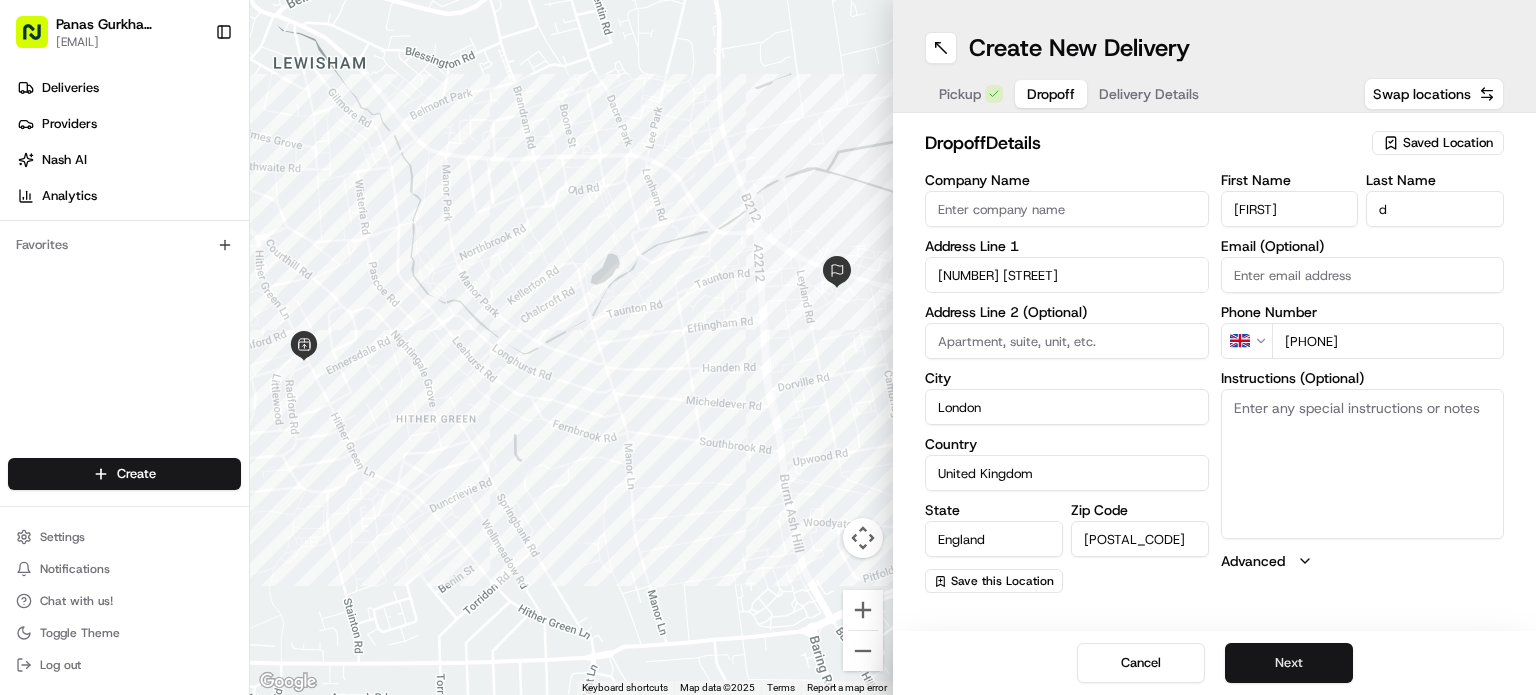 click on "Next" at bounding box center [1289, 663] 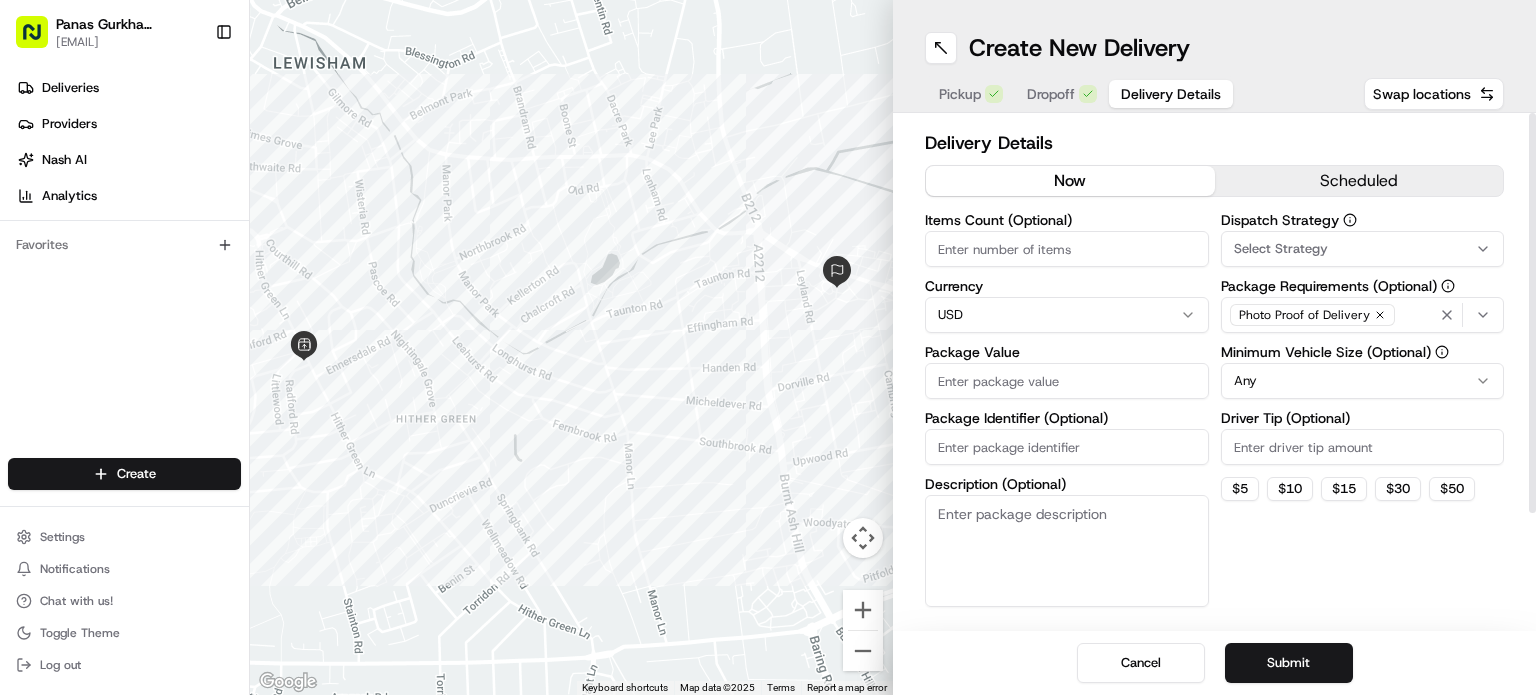 click on "Panas Gurkha Lewisham sarojthapaliya124@yahoo.com Toggle Sidebar Deliveries Providers Nash AI Analytics Favorites Main Menu Members & Organization Organization Users Roles Preferences Customization Tracking Orchestration Automations Dispatch Strategy Locations Pickup Locations Dropoff Locations Billing Billing Refund Requests Integrations Notification Triggers Webhooks API Keys Request Logs Create Settings Notifications Chat with us! Toggle Theme Log out ← Move left → Move right ↑ Move up ↓ Move down + Zoom in - Zoom out Home Jump left by 75% End Jump right by 75% Page Up Jump up by 75% Page Down Jump down by 75% Keyboard shortcuts Map Data Map data ©2025 Map data ©2025 200 m  Click to toggle between metric and imperial units Terms Report a map error Create New Delivery Pickup Dropoff Delivery Details Swap locations Delivery Details now scheduled Items Count (Optional) Currency USD Package Value Package Identifier (Optional) Description (Optional) Dispatch Strategy Select Strategy $" at bounding box center (768, 347) 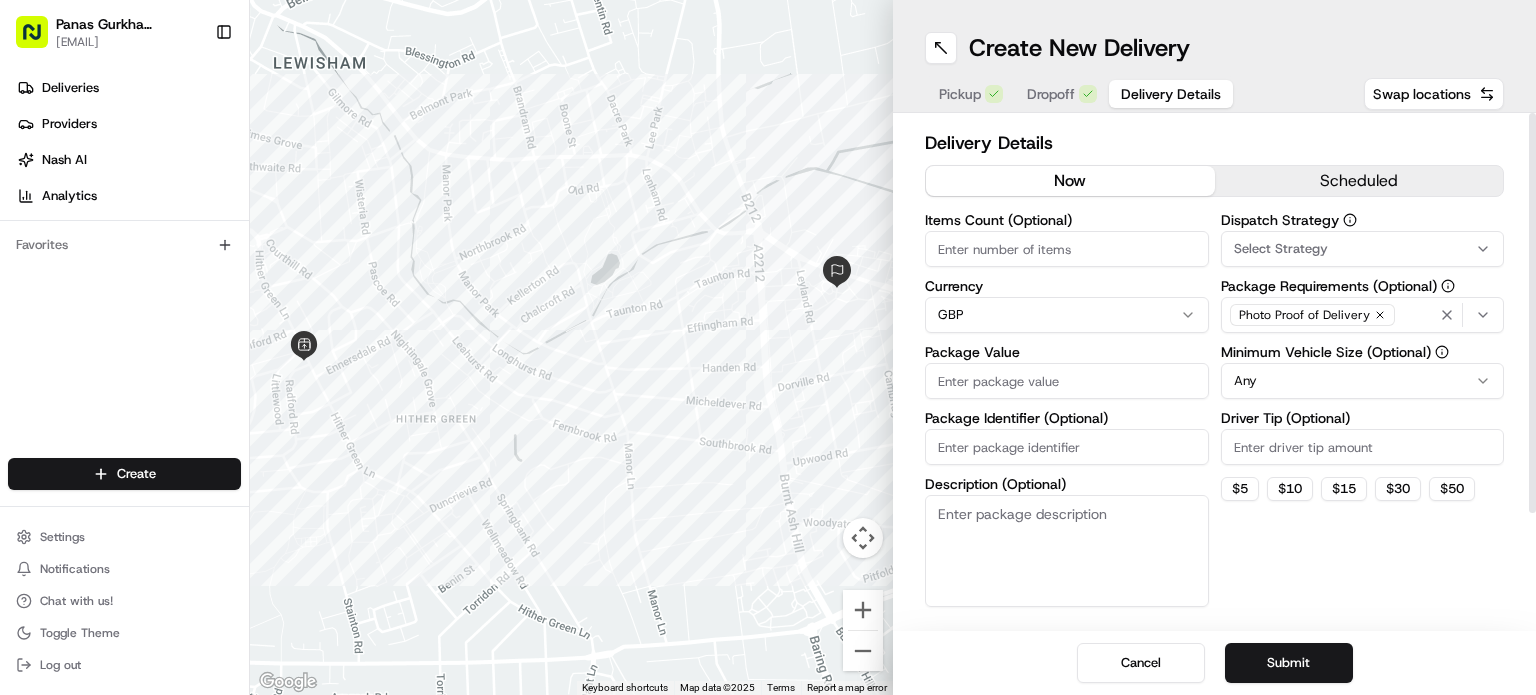 click on "Package Value" at bounding box center (1067, 381) 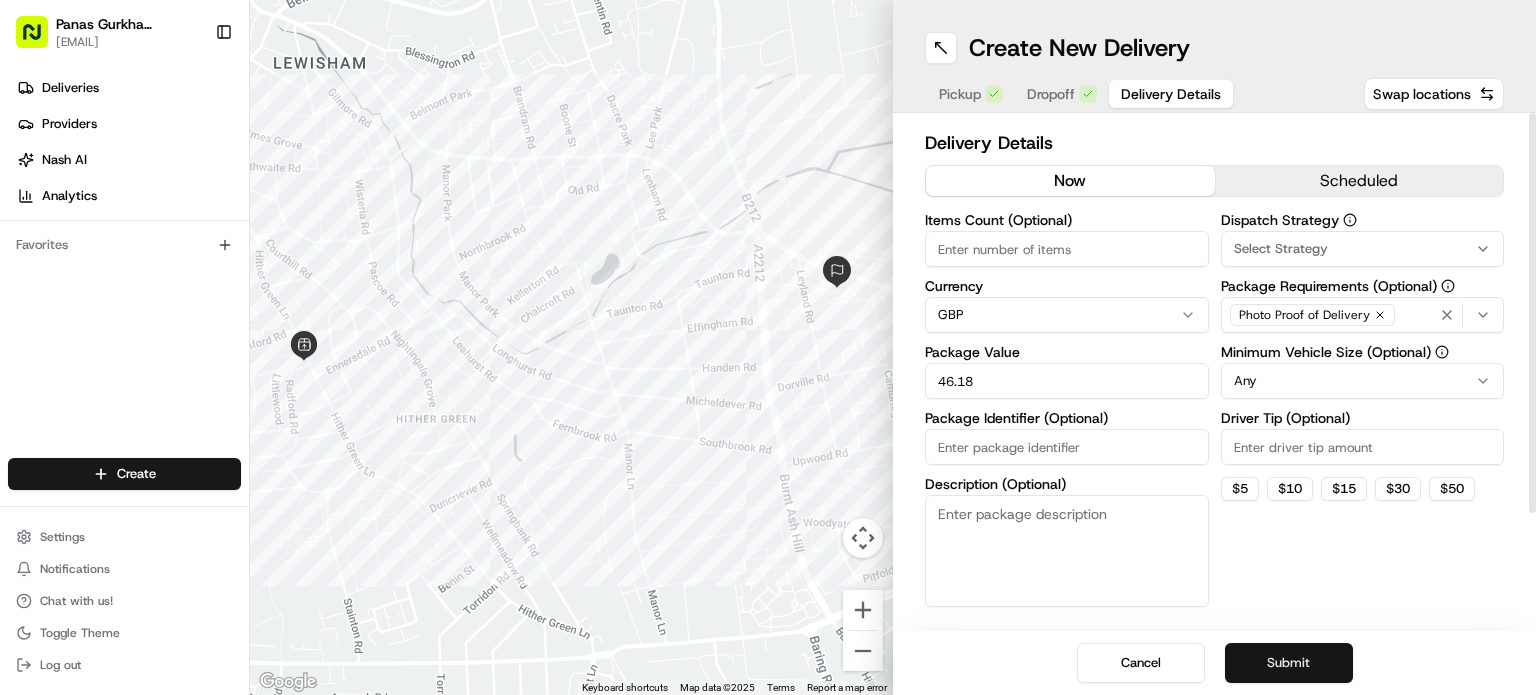 type on "46.18" 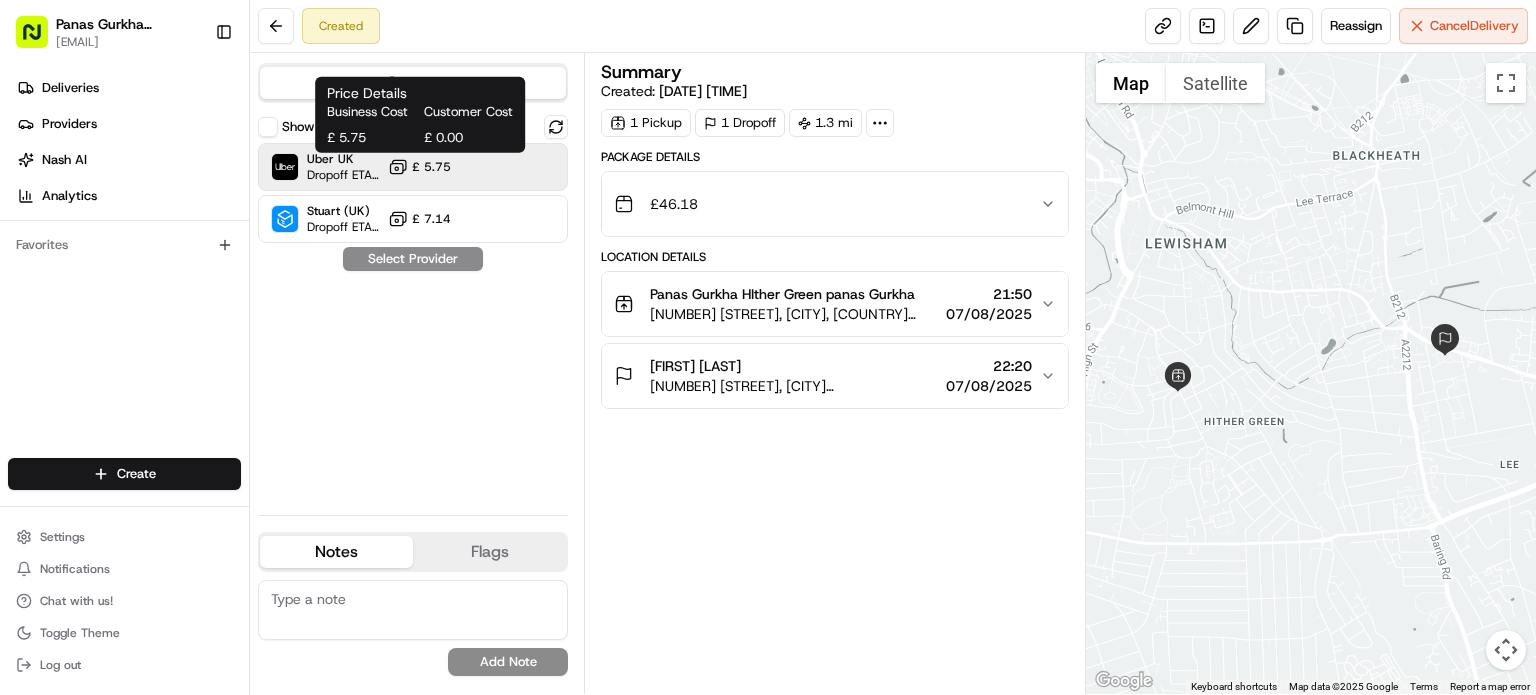 click 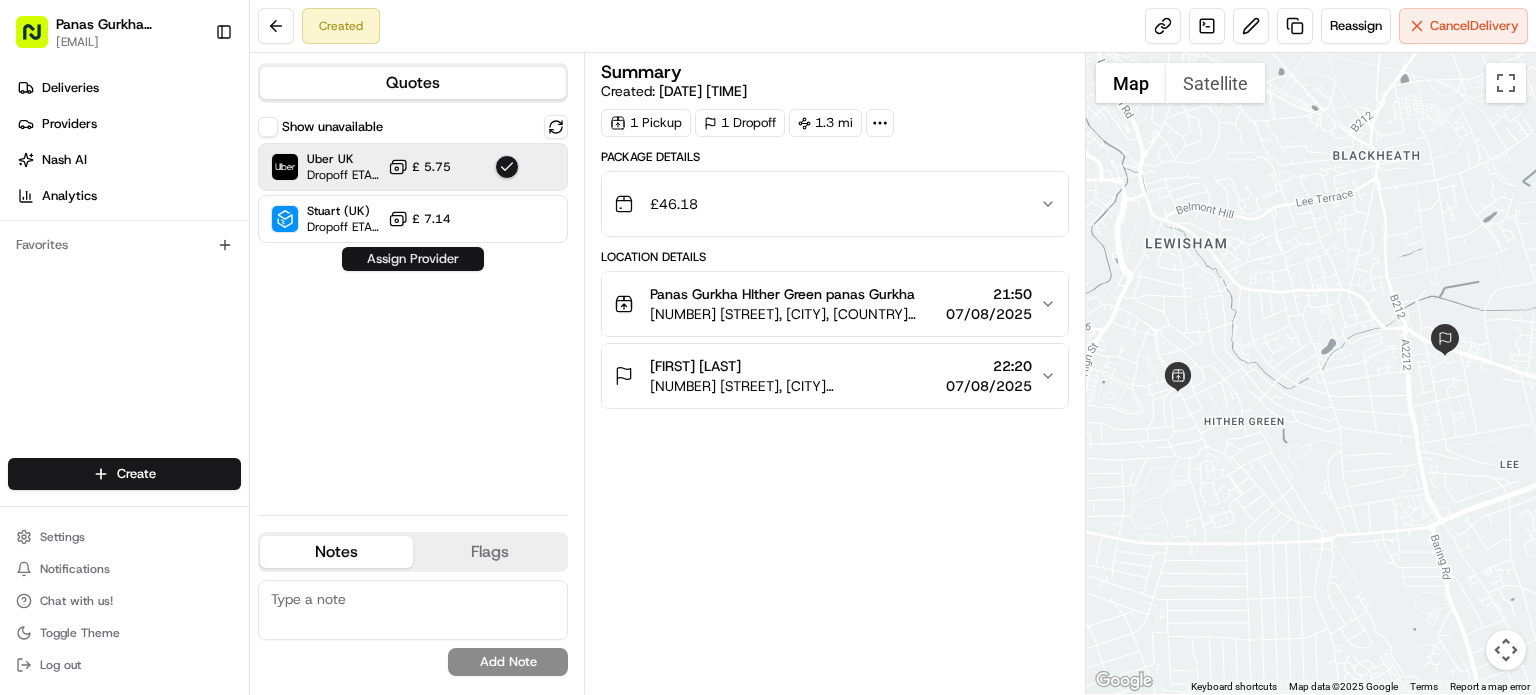 click on "Assign Provider" at bounding box center (413, 259) 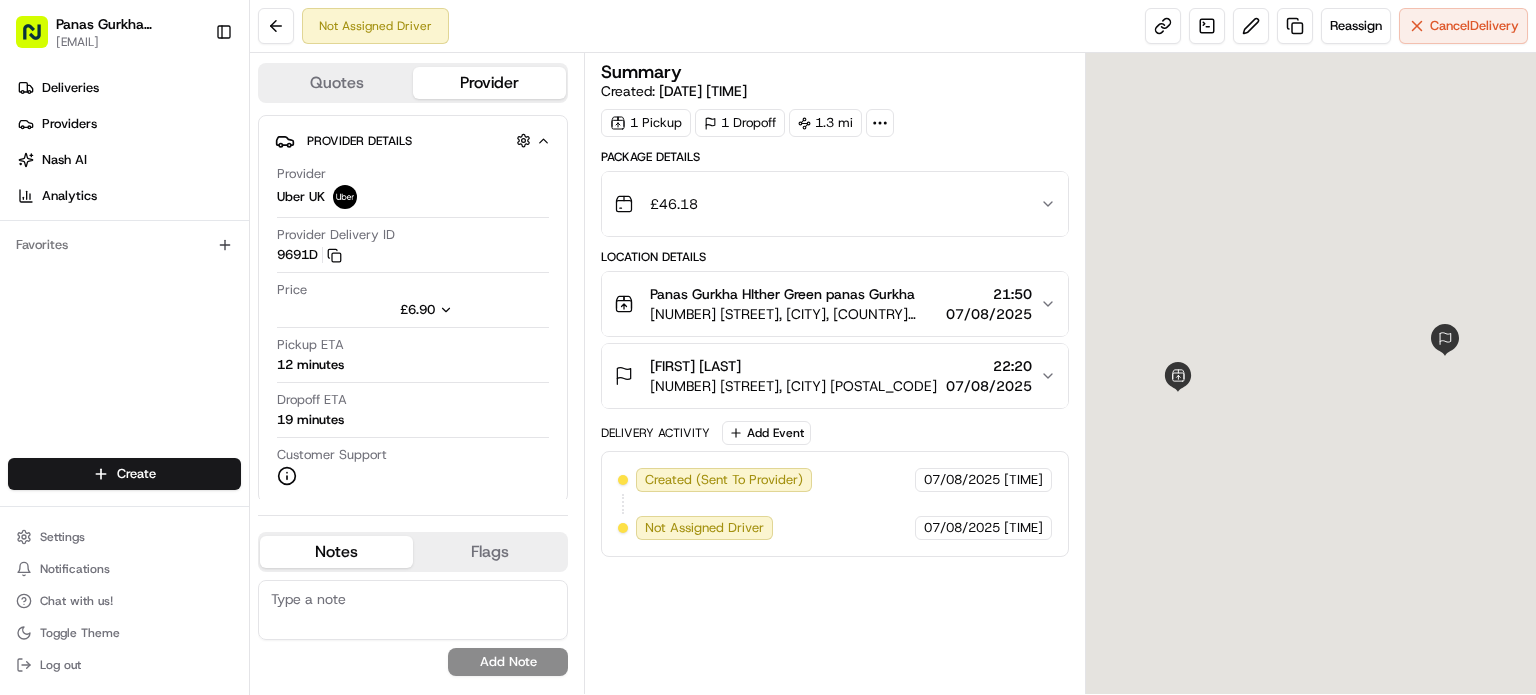 scroll, scrollTop: 0, scrollLeft: 0, axis: both 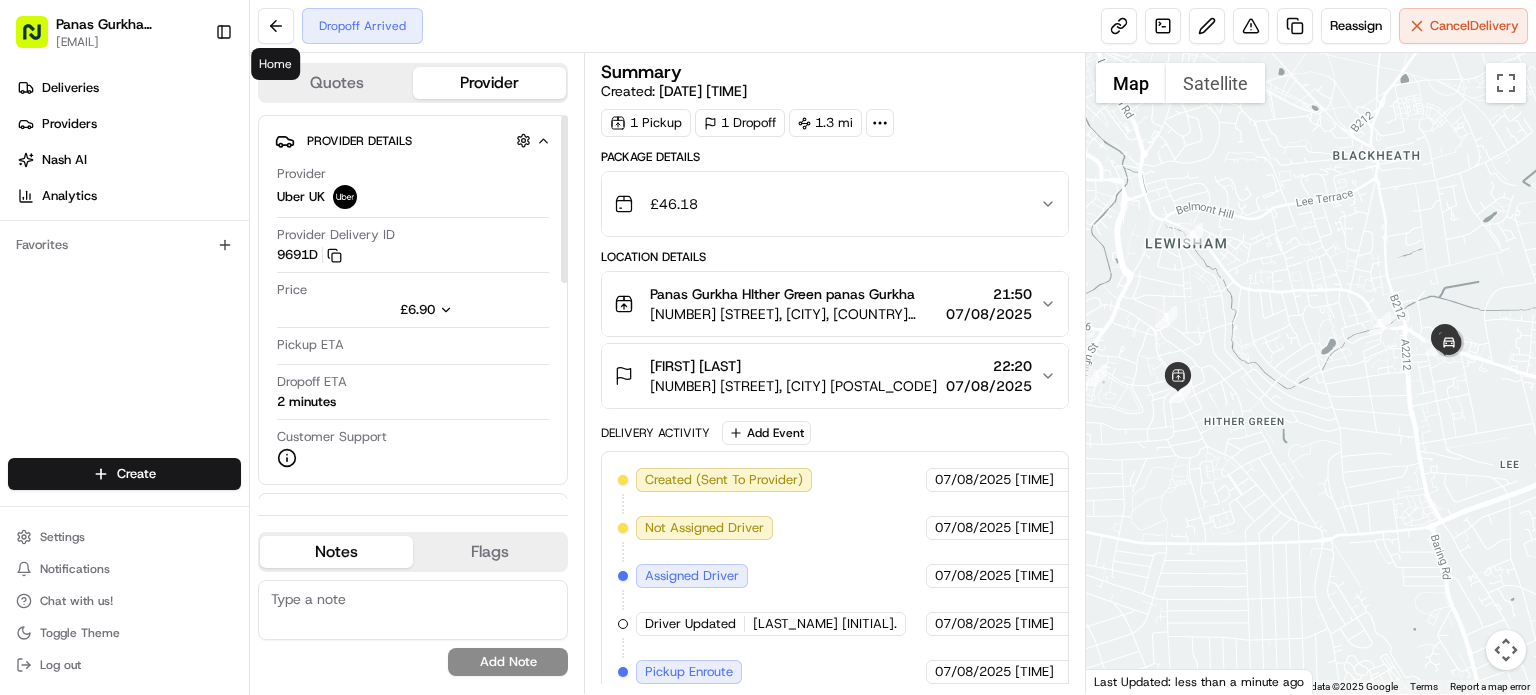 click on "Dropoff Arrived Reassign Cancel  Delivery" at bounding box center (893, 26) 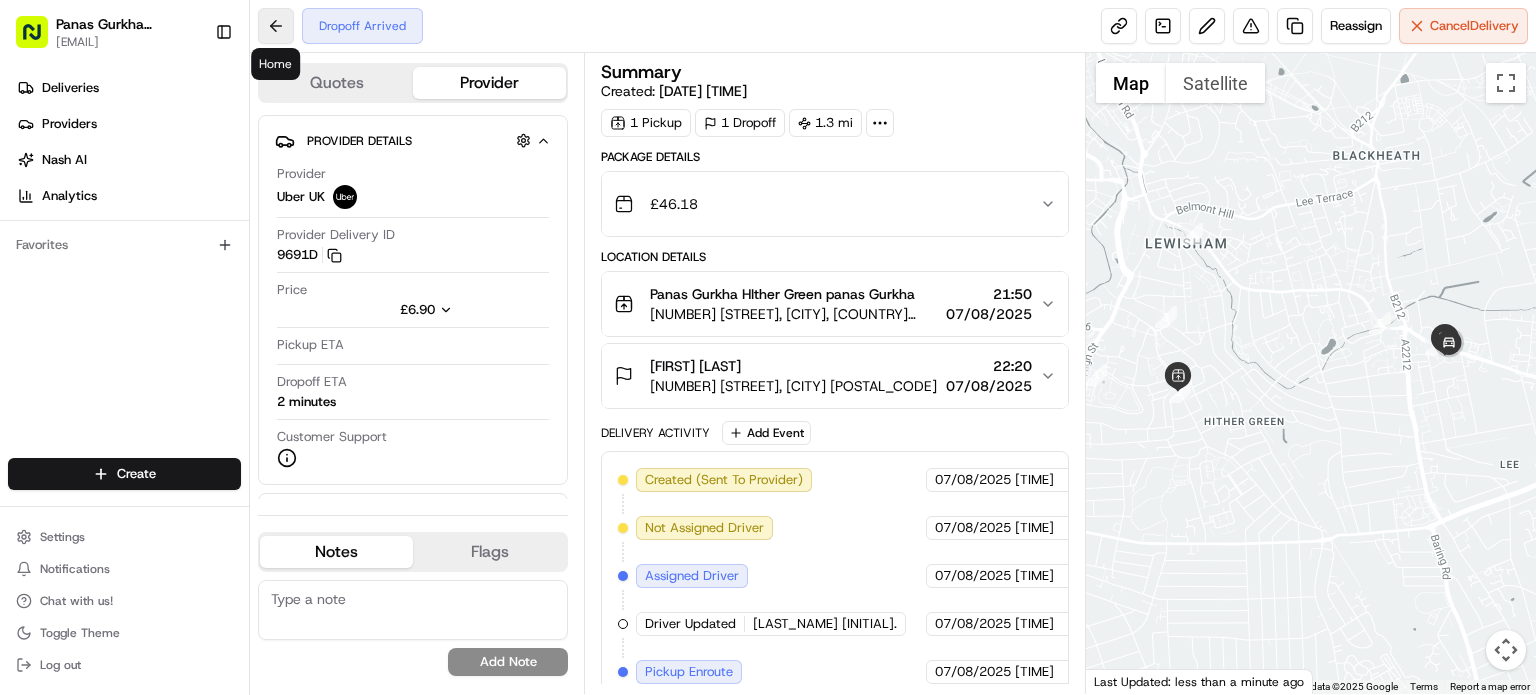 click at bounding box center (276, 26) 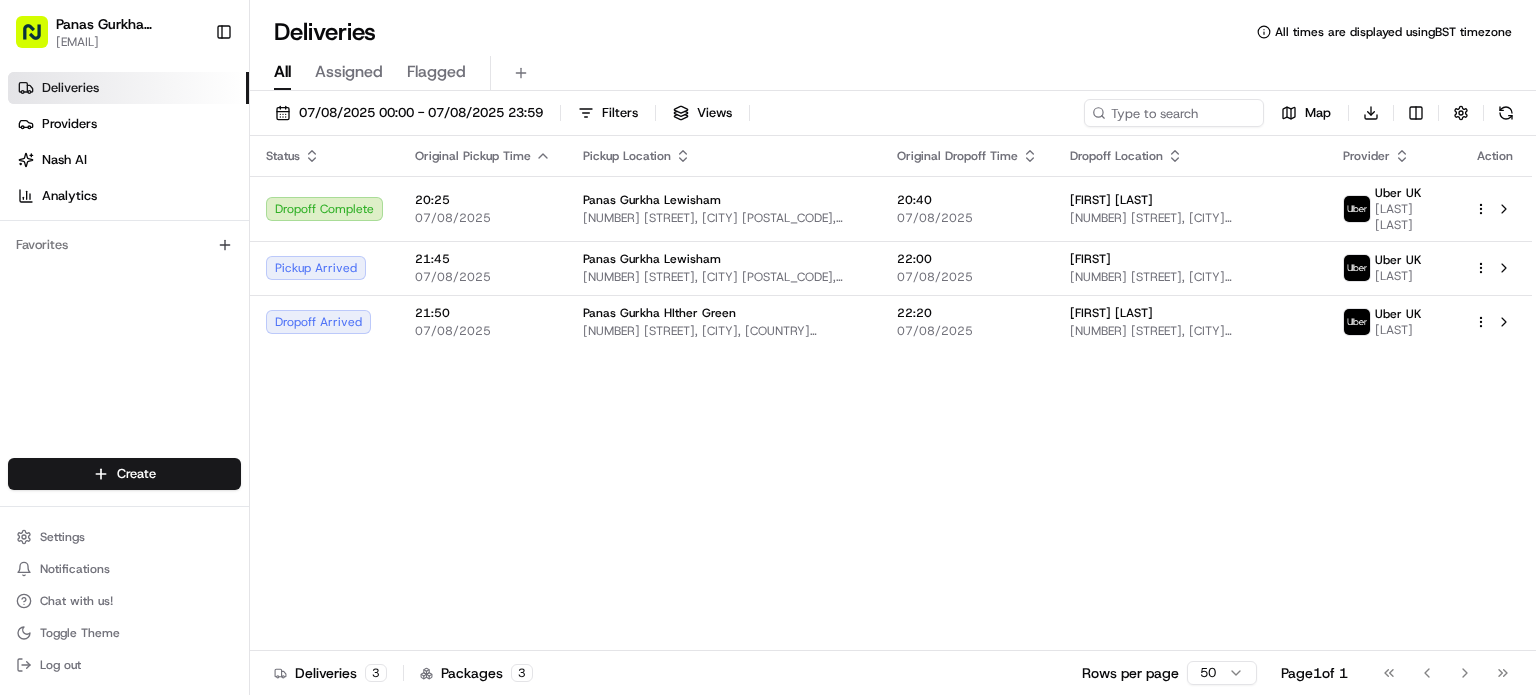 scroll, scrollTop: 0, scrollLeft: 0, axis: both 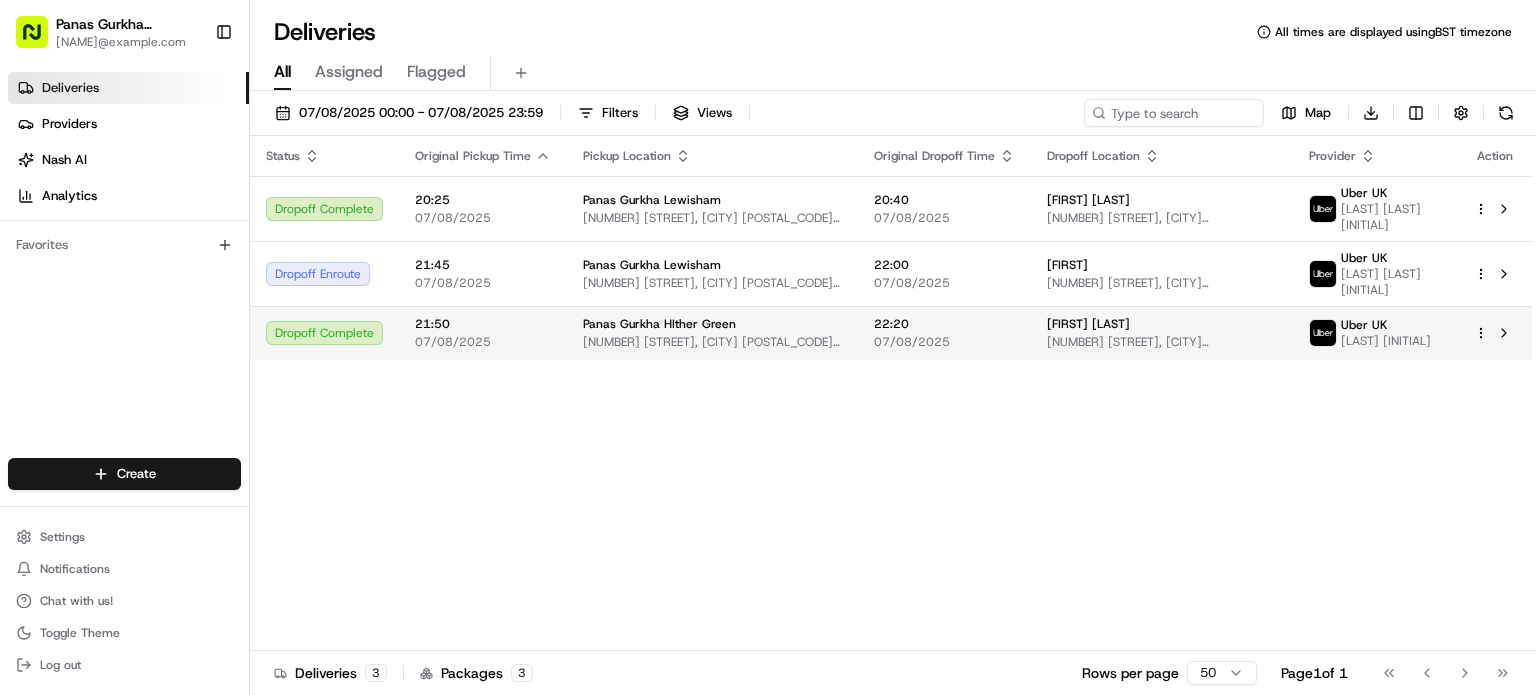 click on "[FIRST] [LAST]" at bounding box center (1088, 324) 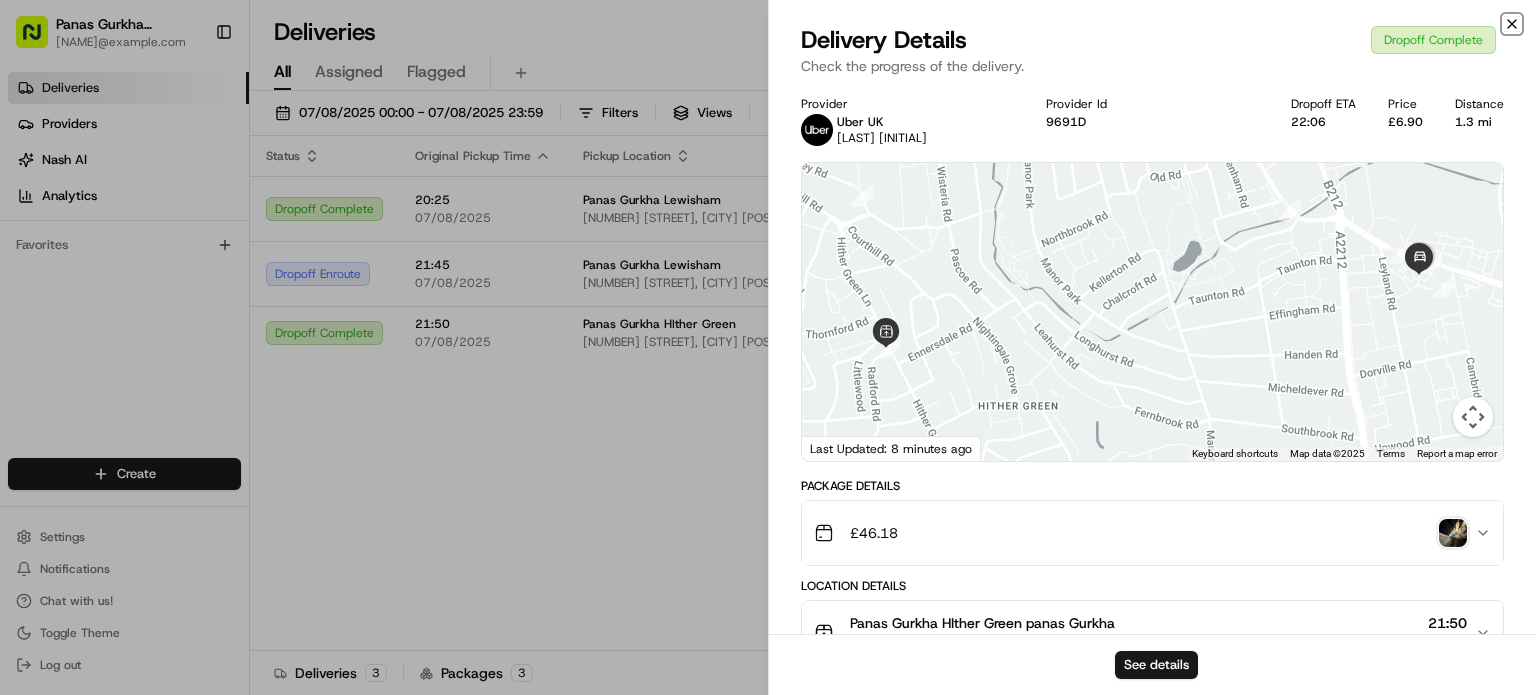 click 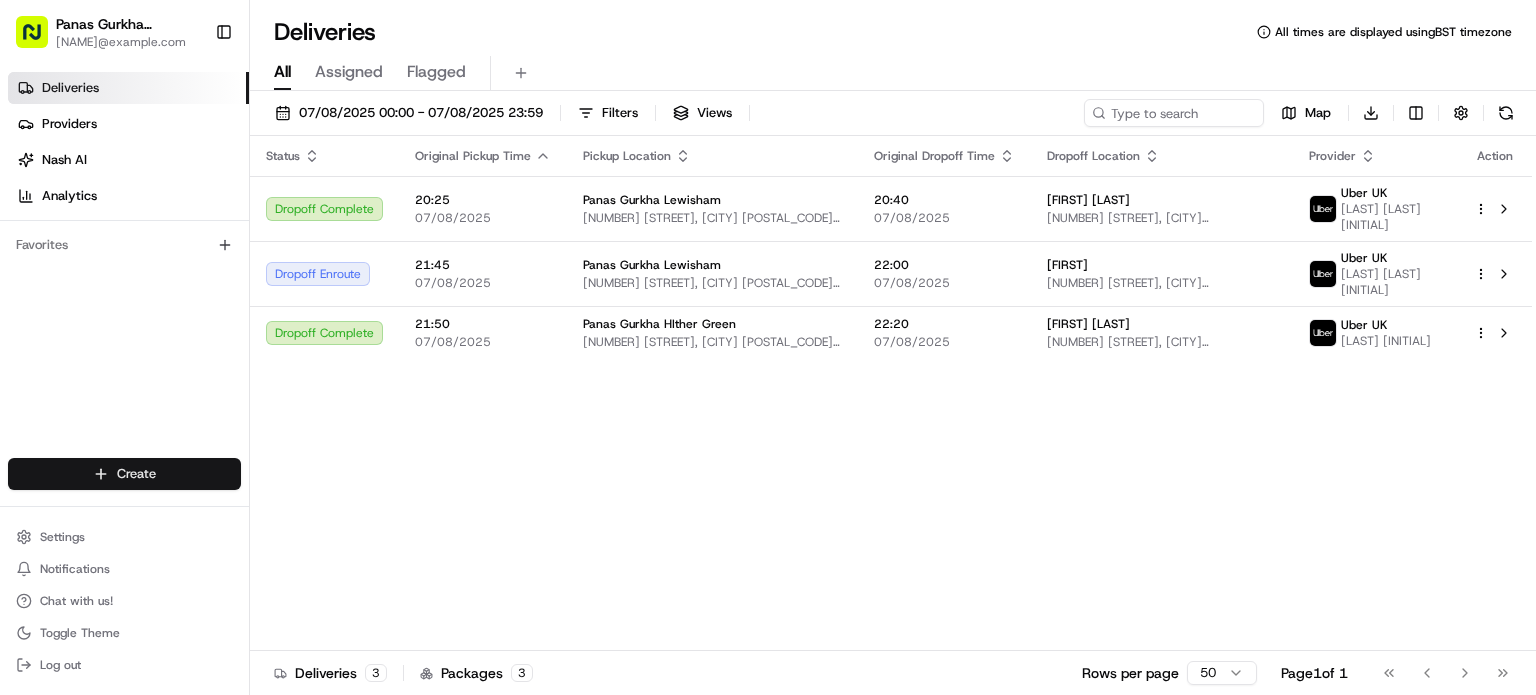 click on "Panas Gurkha Lewisham sarojthapaliya124@yahoo.com Toggle Sidebar Deliveries Providers Nash AI Analytics Favorites Main Menu Members & Organization Organization Users Roles Preferences Customization Tracking Orchestration Automations Dispatch Strategy Locations Pickup Locations Dropoff Locations Billing Billing Refund Requests Integrations Notification Triggers Webhooks API Keys Request Logs Create Settings Notifications Chat with us! Toggle Theme Log out Deliveries All times are displayed using  BST   timezone All Assigned Flagged 07/08/2025 00:00 - 07/08/2025 23:59 Filters Views Map Download Status Original Pickup Time Pickup Location Original Dropoff Time Dropoff Location Provider Action Dropoff Complete 20:25 07/08/2025 Panas Gurkha Lewisham 134 Hither Green Ln, London SE13 6QA, UK 20:40 07/08/2025 Kateryna Mulvey 44 Kellerton Rd, London SE13 5RD, UK Uber UK MOHAMMED AKBER K. Dropoff Enroute 21:45 07/08/2025 Panas Gurkha Lewisham 134 Hither Green Ln, London SE13 6QA, UK 22:00 07/08/2025 3 3" at bounding box center (768, 347) 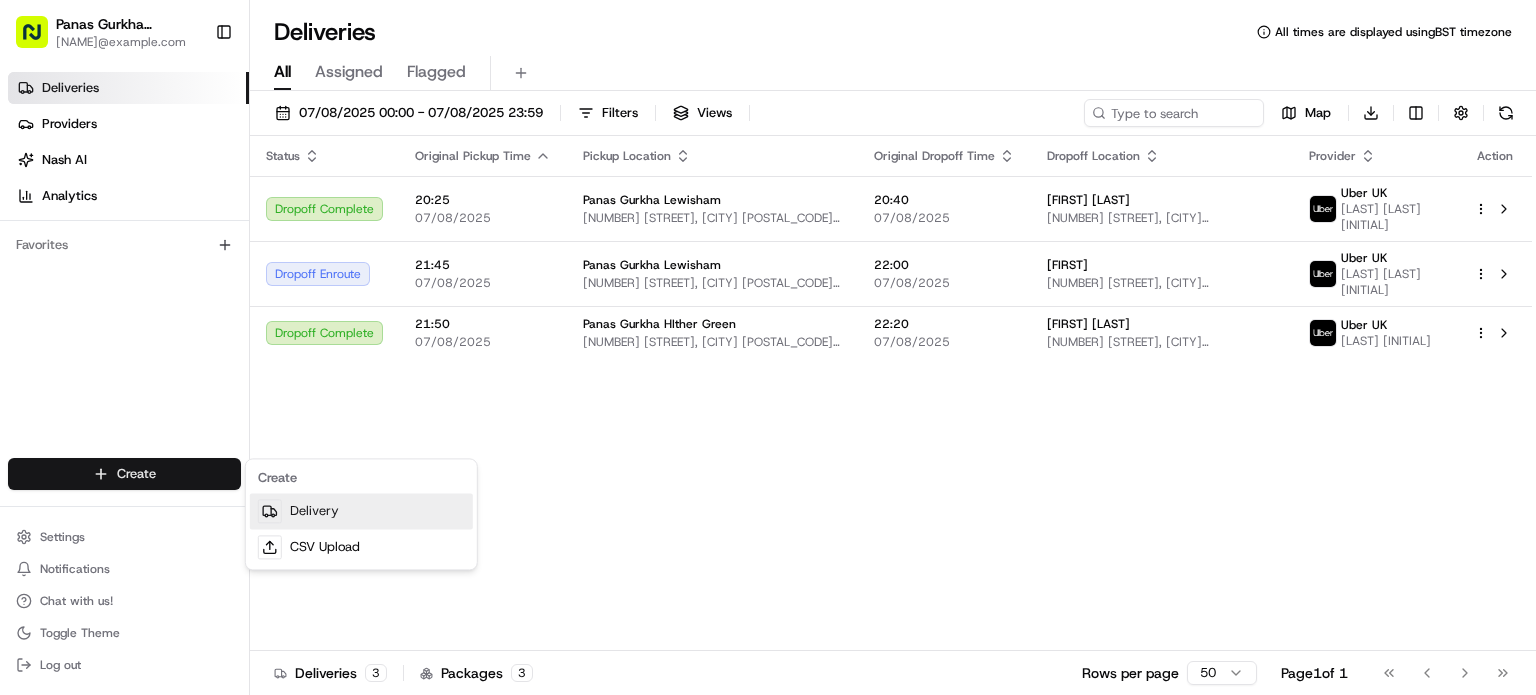 click on "Delivery" at bounding box center (361, 511) 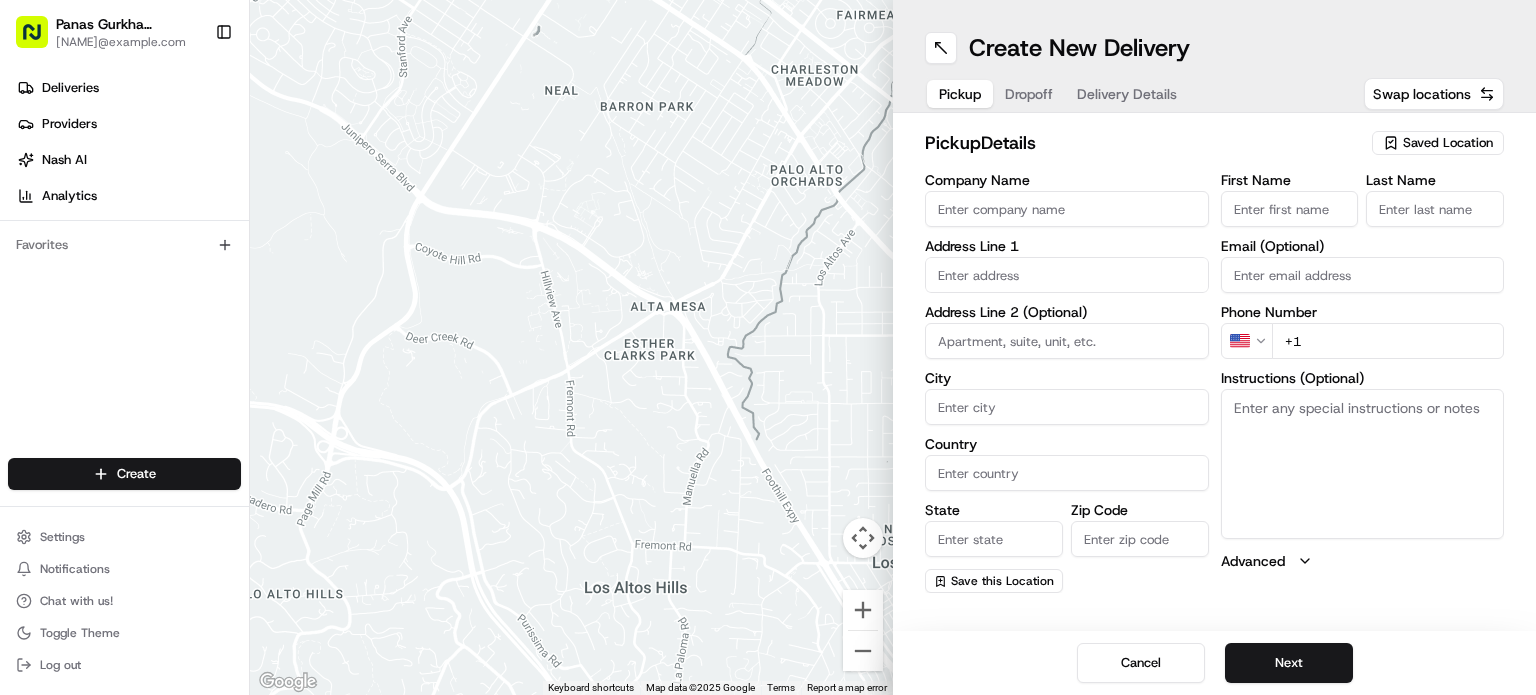click 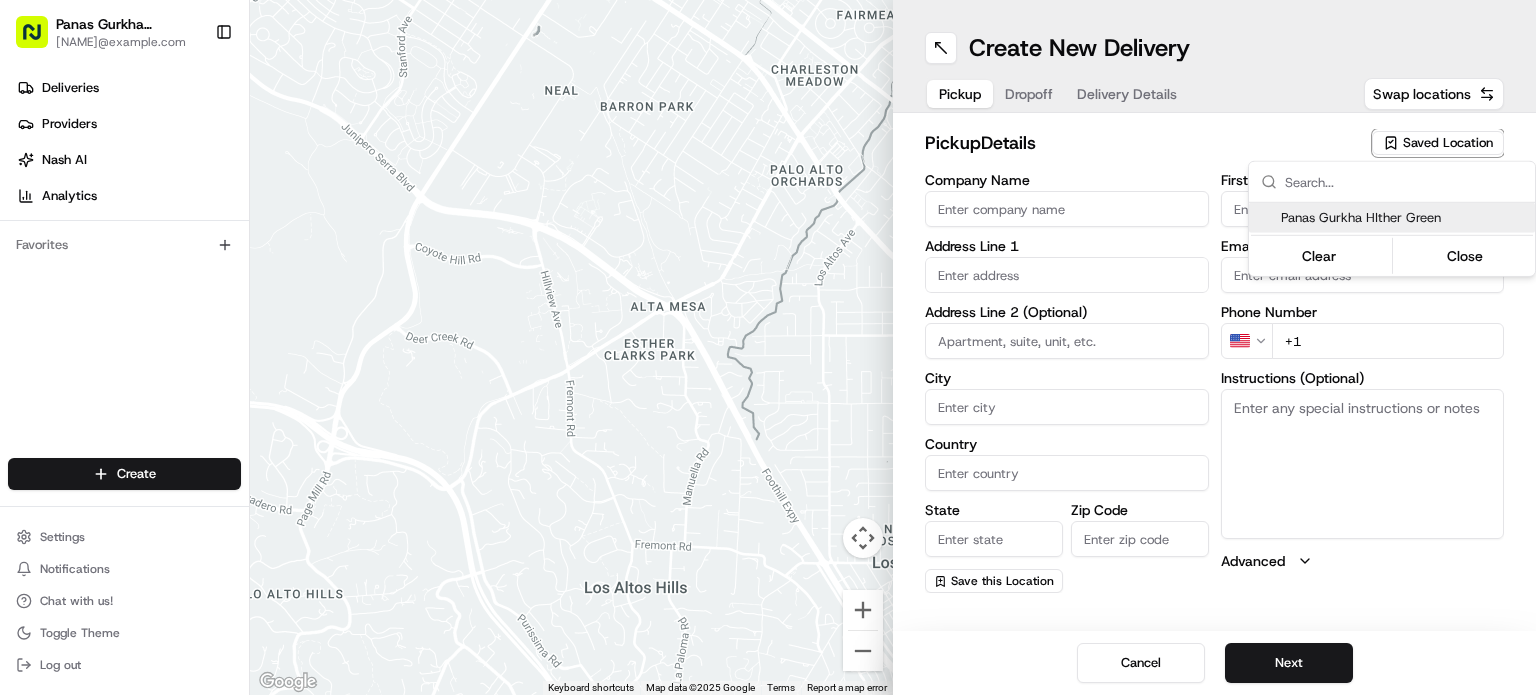 click on "Panas Gurkha HIther Green" at bounding box center (1404, 218) 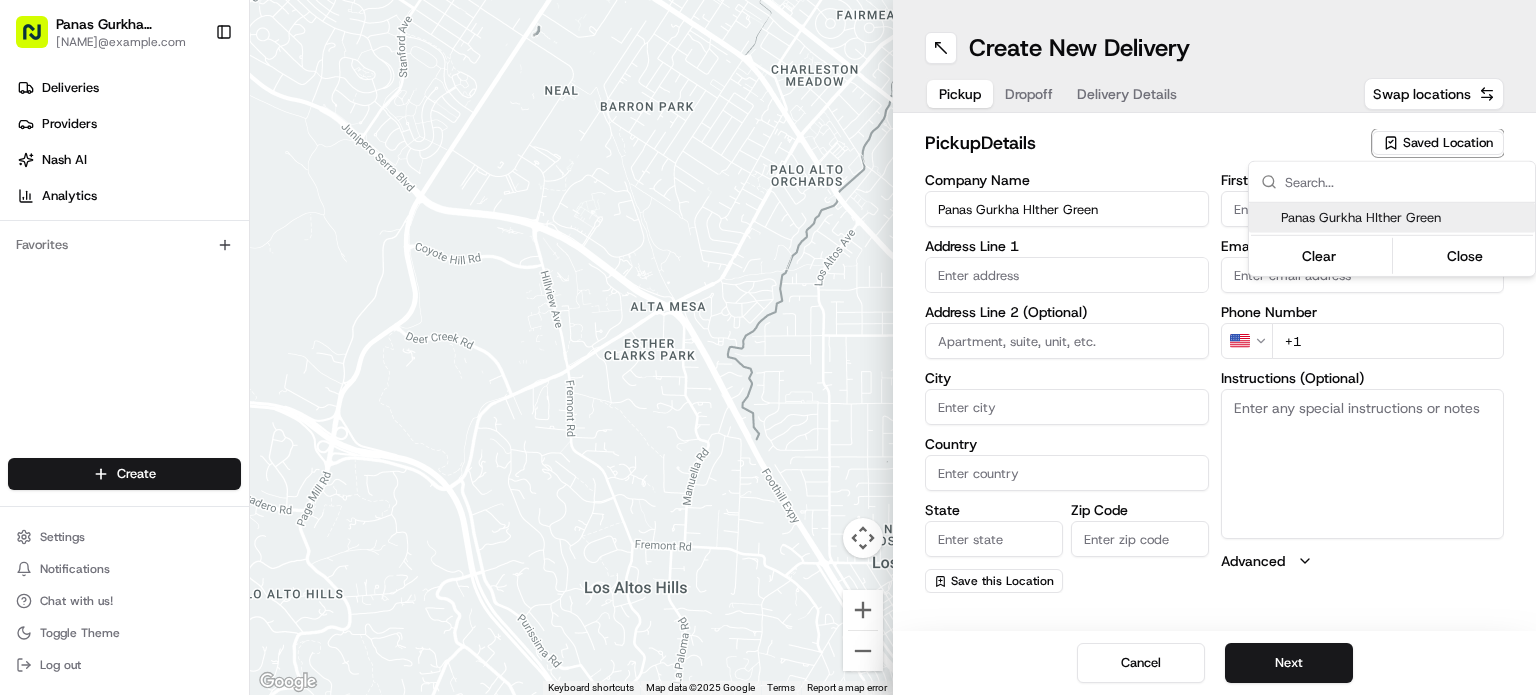 type on "134 Hither Green Ln" 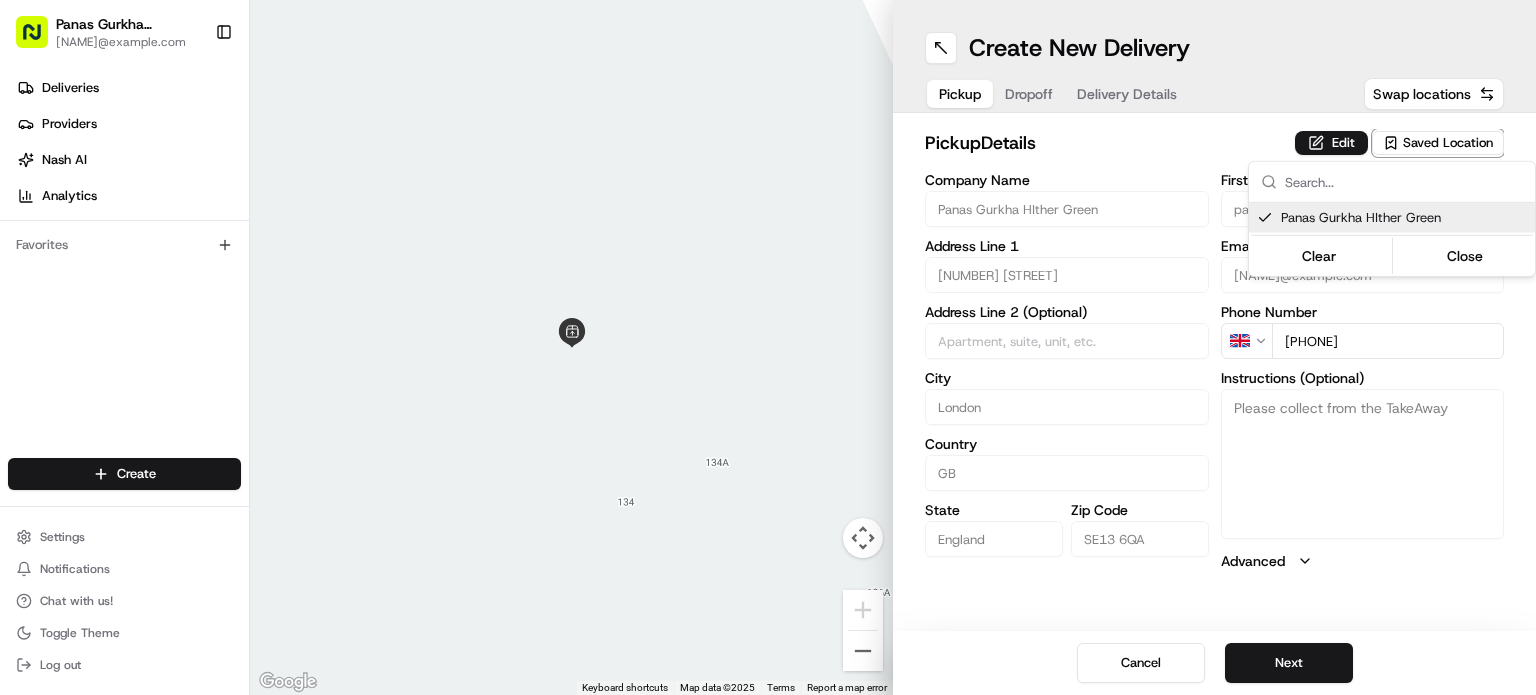 click on "Panas Gurkha Lewisham sarojthapaliya124@yahoo.com Toggle Sidebar Deliveries Providers Nash AI Analytics Favorites Main Menu Members & Organization Organization Users Roles Preferences Customization Tracking Orchestration Automations Dispatch Strategy Locations Pickup Locations Dropoff Locations Billing Billing Refund Requests Integrations Notification Triggers Webhooks API Keys Request Logs Create Settings Notifications Chat with us! Toggle Theme Log out ← Move left → Move right ↑ Move up ↓ Move down + Zoom in - Zoom out Home Jump left by 75% End Jump right by 75% Page Up Jump up by 75% Page Down Jump down by 75% Keyboard shortcuts Map Data Map data ©2025 Map data ©2025 1 m  Click to toggle between metric and imperial units Terms Report a map error Create New Delivery Pickup Dropoff Delivery Details Swap locations pickup  Details  Edit Saved Location Company Name Panas Gurkha HIther Green Address Line 1 134 Hither Green Ln Address Line 2 (Optional) City London Country GB State panas" at bounding box center [768, 347] 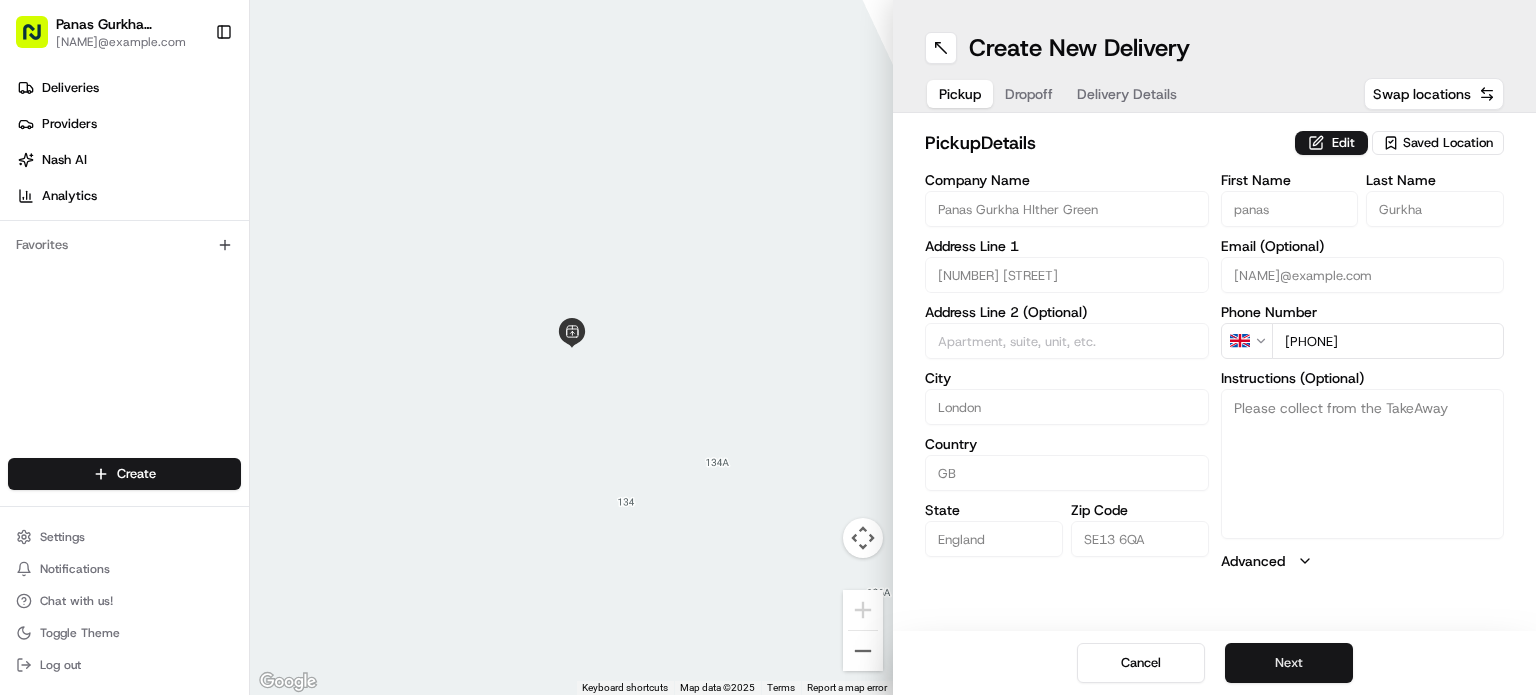 click on "Next" at bounding box center (1289, 663) 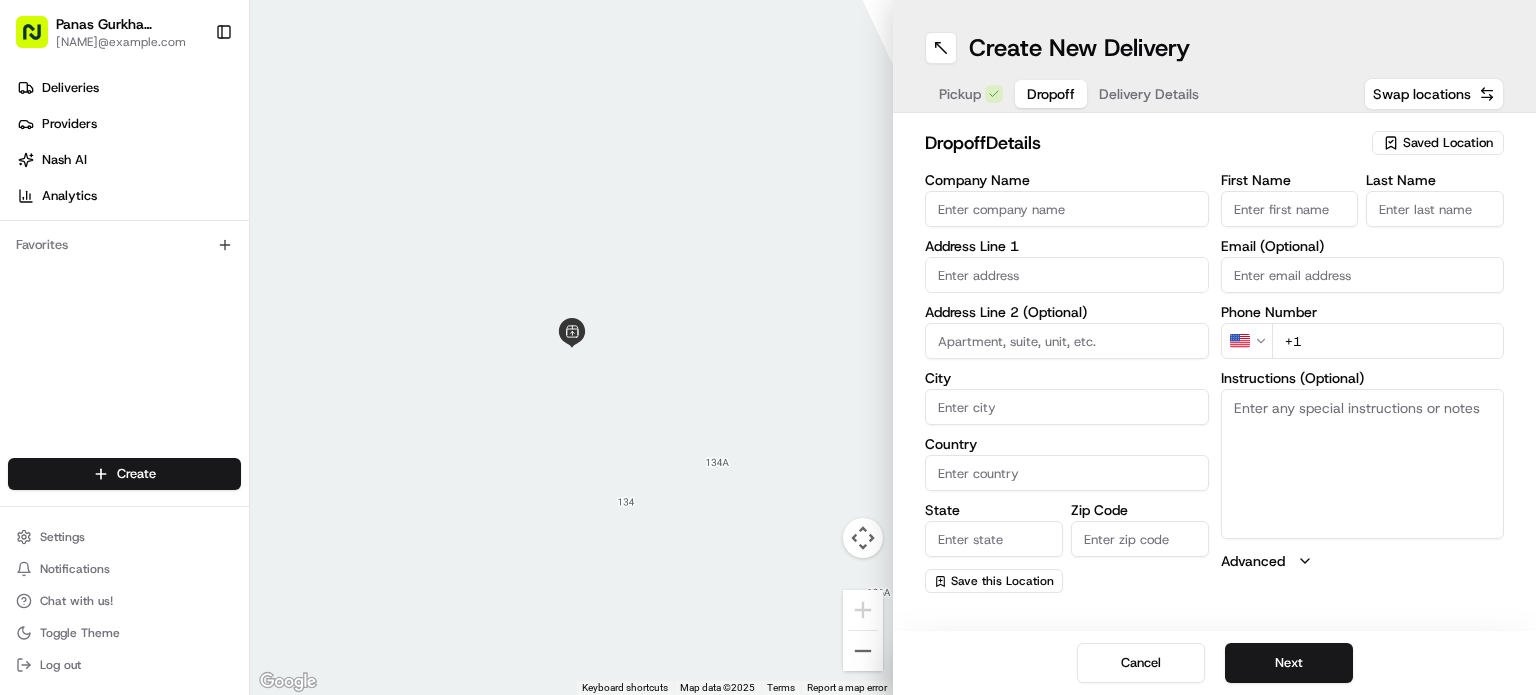 click on "First Name" at bounding box center (1290, 209) 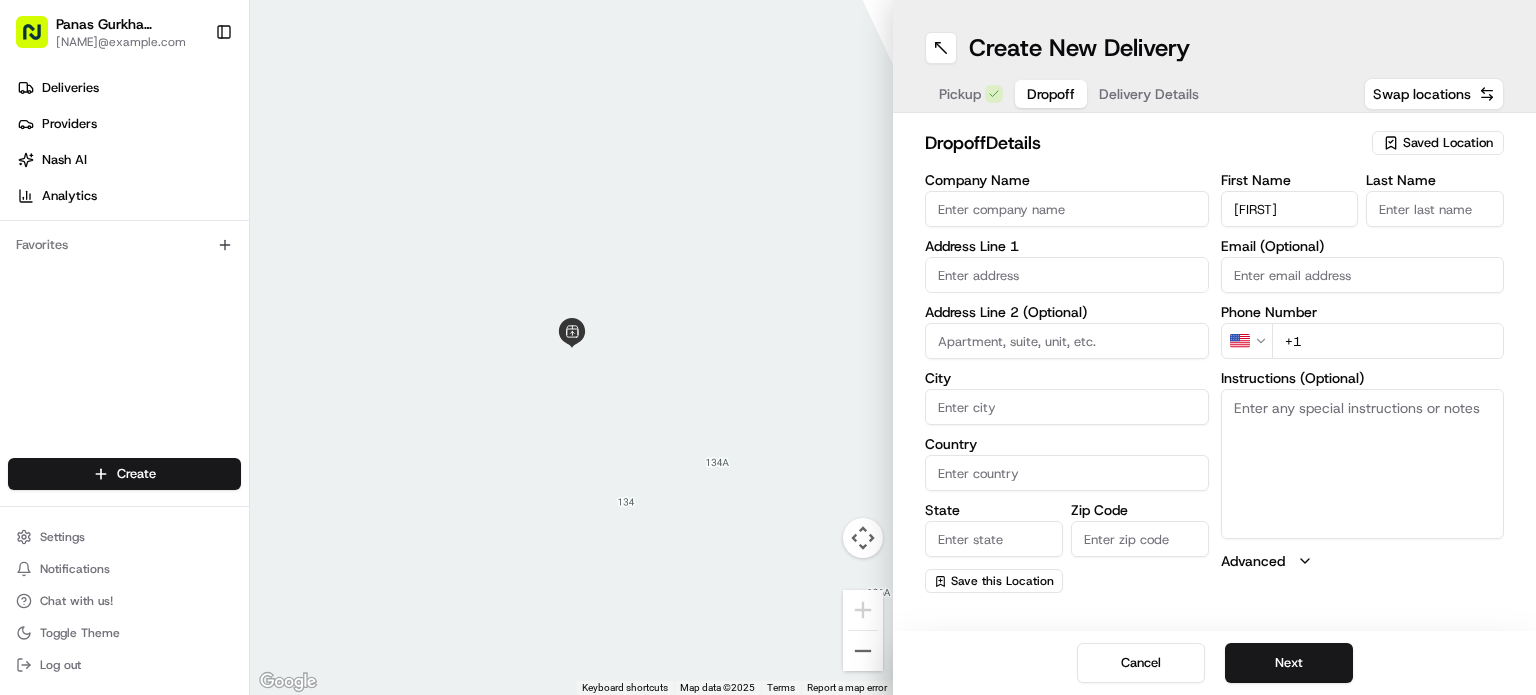 type on "David" 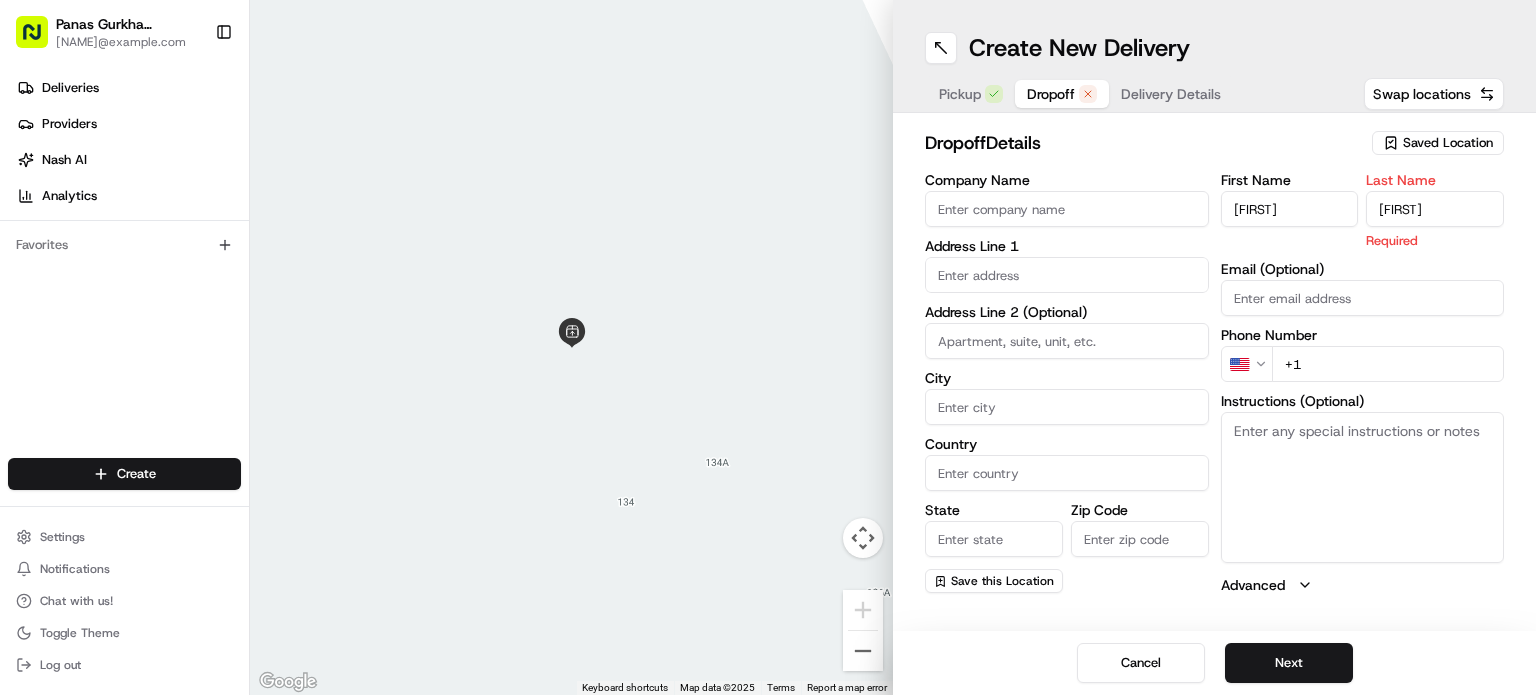 type on "David" 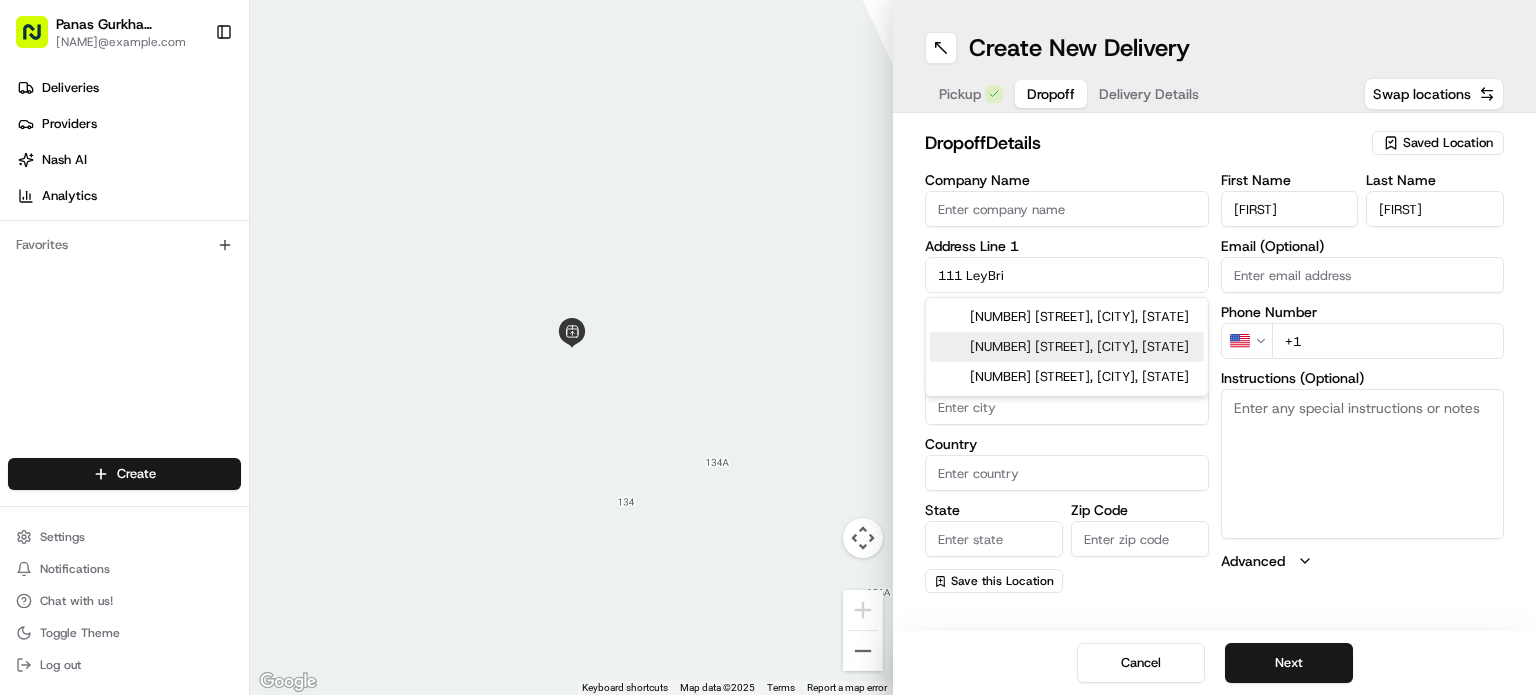 click on "111 Leybridge Court, London, UK" at bounding box center (1067, 347) 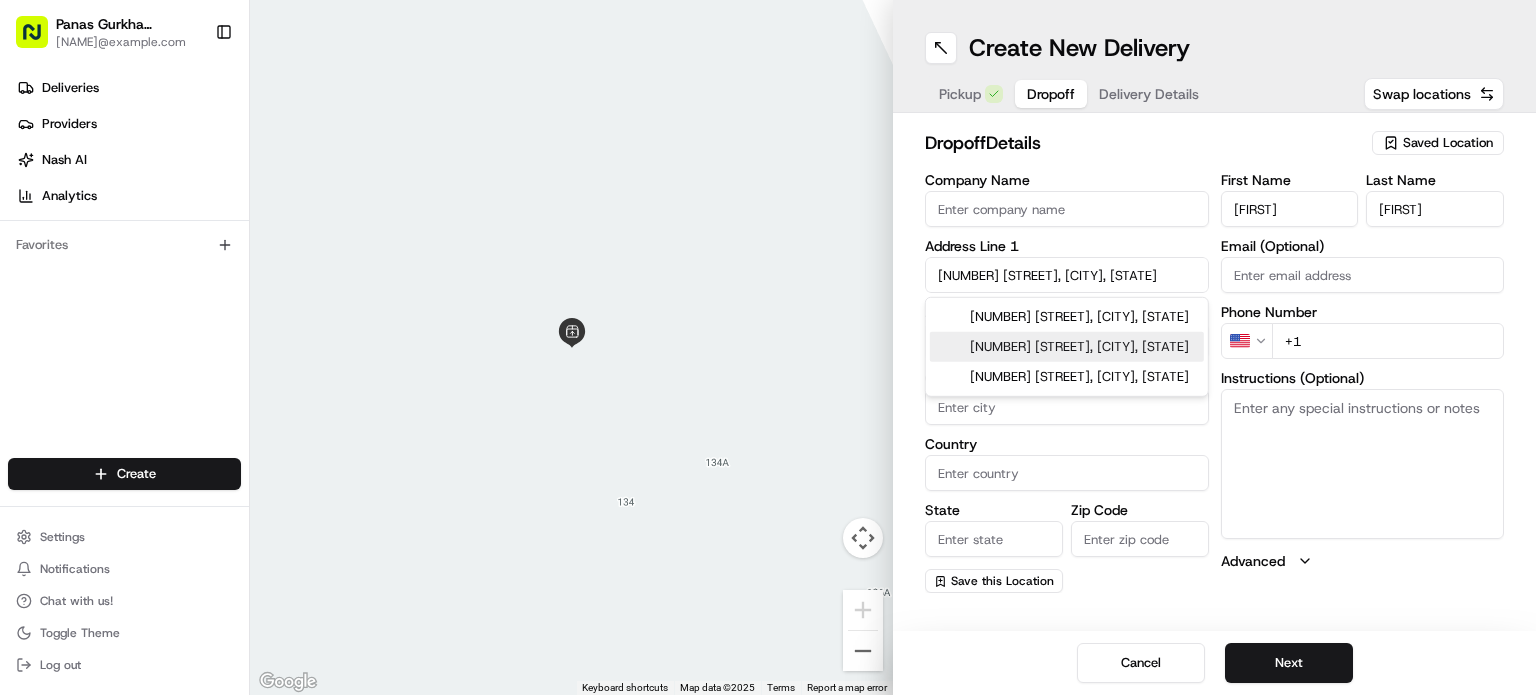 type on "[NUMBER] [STREET], [CITY] [POSTAL_CODE], [COUNTRY]" 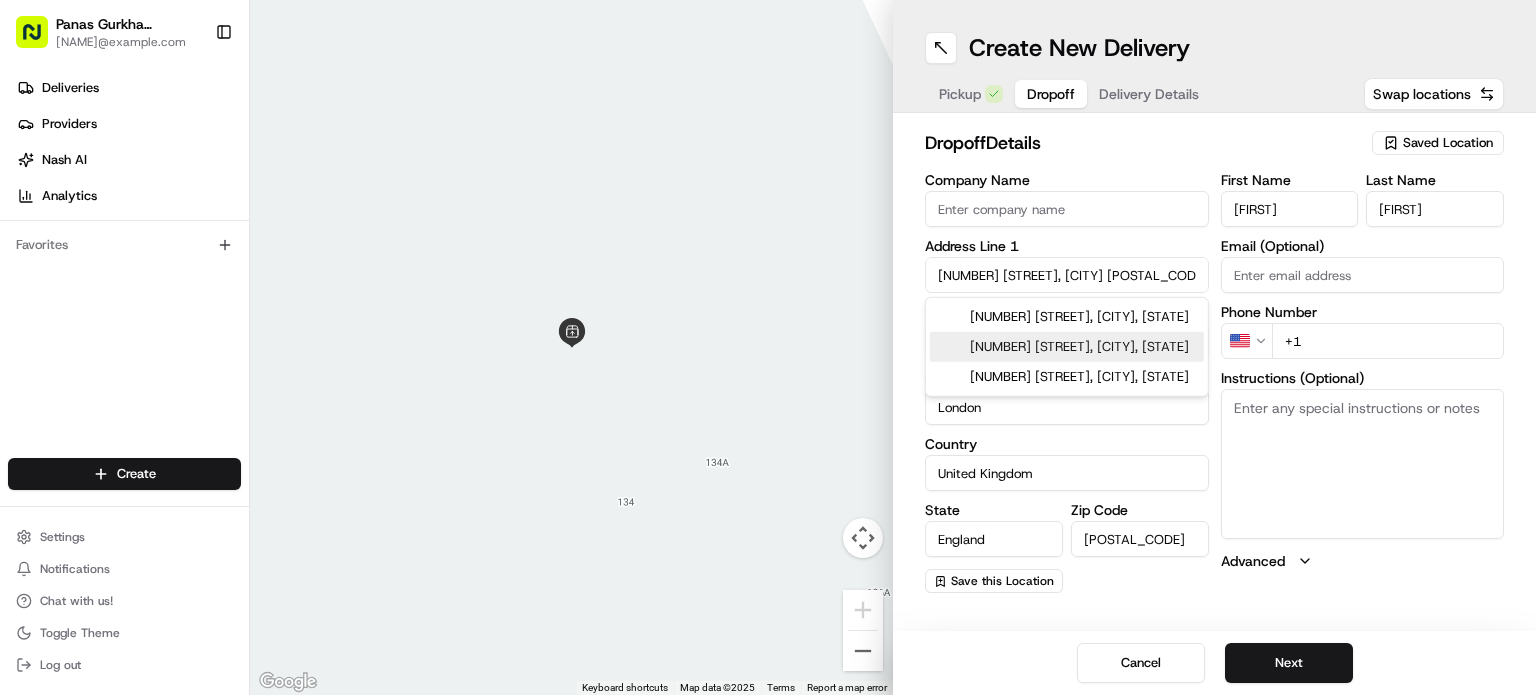 type on "111 Leybridge Court" 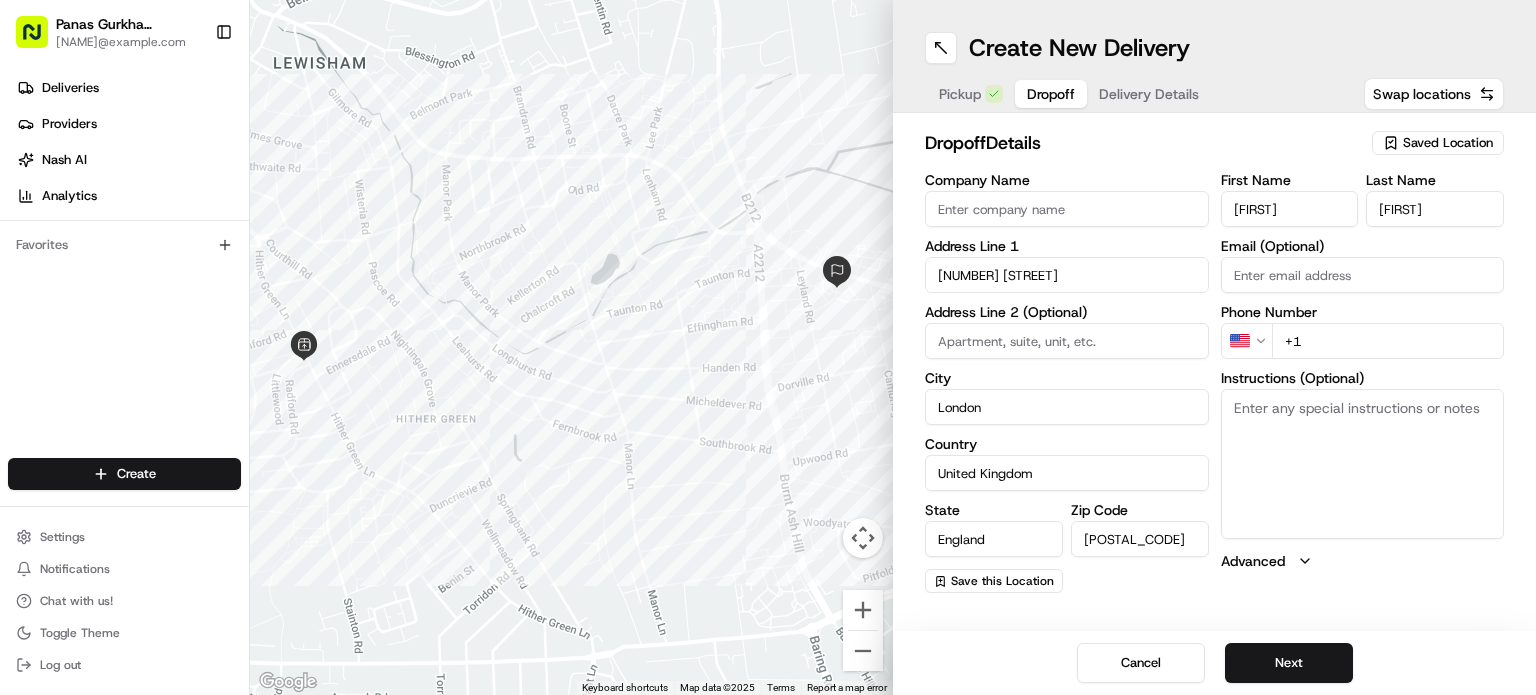 click on "Panas Gurkha Lewisham sarojthapaliya124@yahoo.com Toggle Sidebar Deliveries Providers Nash AI Analytics Favorites Main Menu Members & Organization Organization Users Roles Preferences Customization Tracking Orchestration Automations Dispatch Strategy Locations Pickup Locations Dropoff Locations Billing Billing Refund Requests Integrations Notification Triggers Webhooks API Keys Request Logs Create Settings Notifications Chat with us! Toggle Theme Log out ← Move left → Move right ↑ Move up ↓ Move down + Zoom in - Zoom out Home Jump left by 75% End Jump right by 75% Page Up Jump up by 75% Page Down Jump down by 75% Keyboard shortcuts Map Data Map data ©2025 Map data ©2025 200 m  Click to toggle between metric and imperial units Terms Report a map error Create New Delivery Pickup Dropoff Delivery Details Swap locations dropoff  Details Saved Location Company Name Address Line 1 111 Leybridge Court Address Line 2 (Optional) City London Country United Kingdom State England Zip Code David" at bounding box center (768, 347) 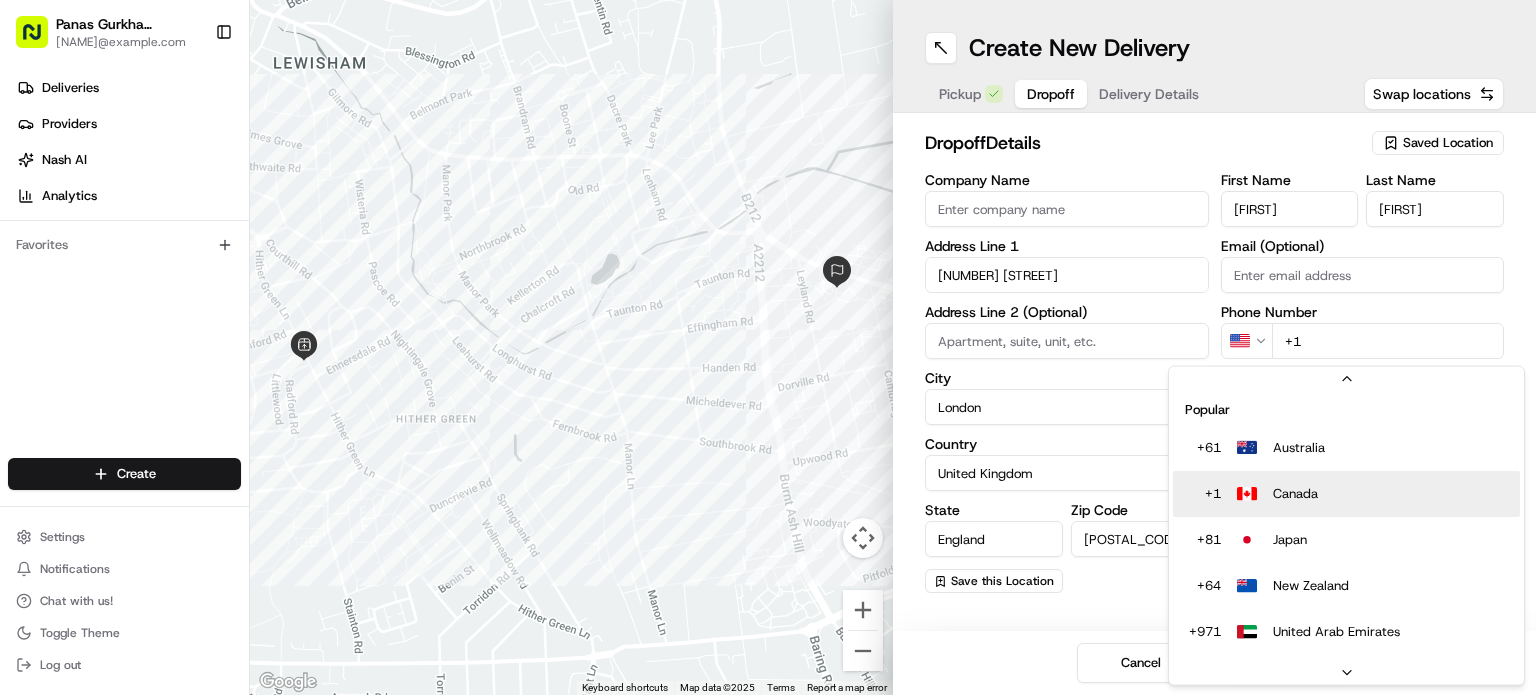 scroll, scrollTop: 85, scrollLeft: 0, axis: vertical 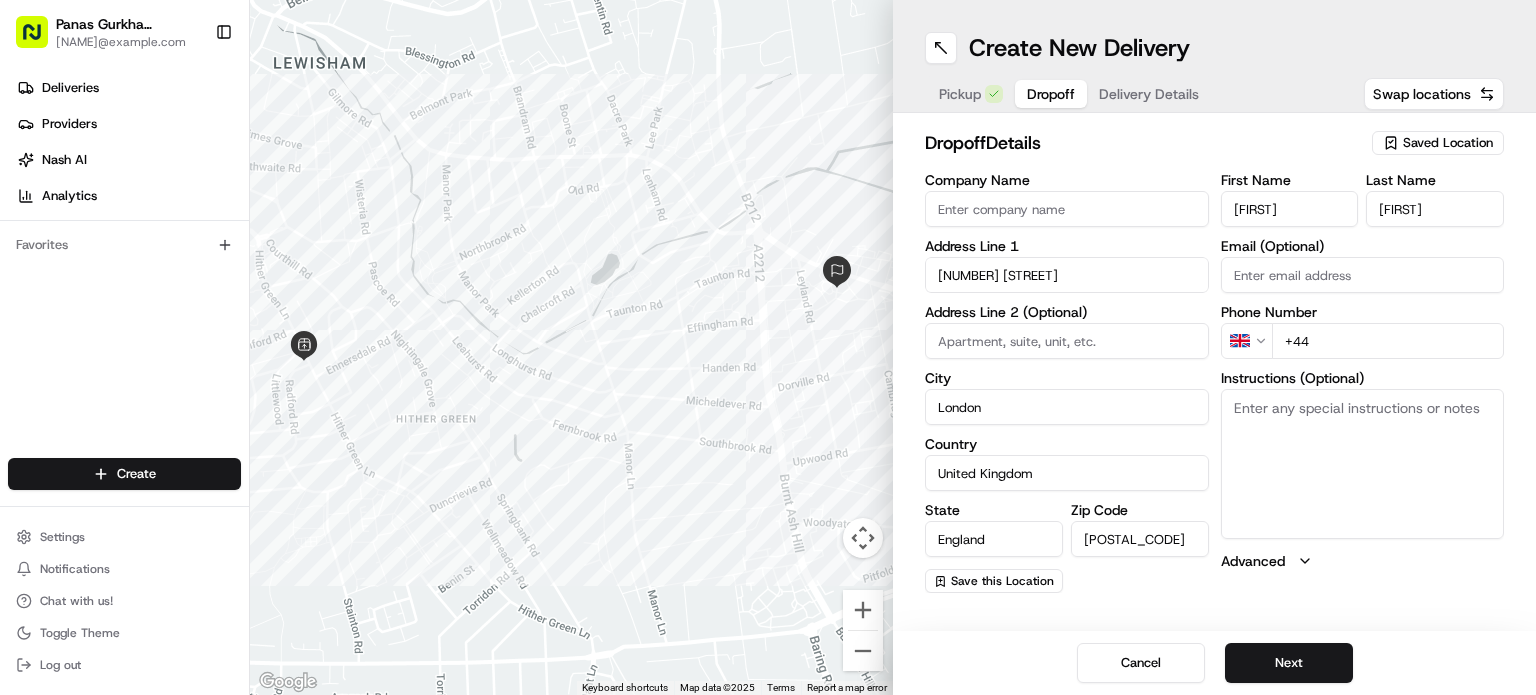 click on "+44" at bounding box center (1388, 341) 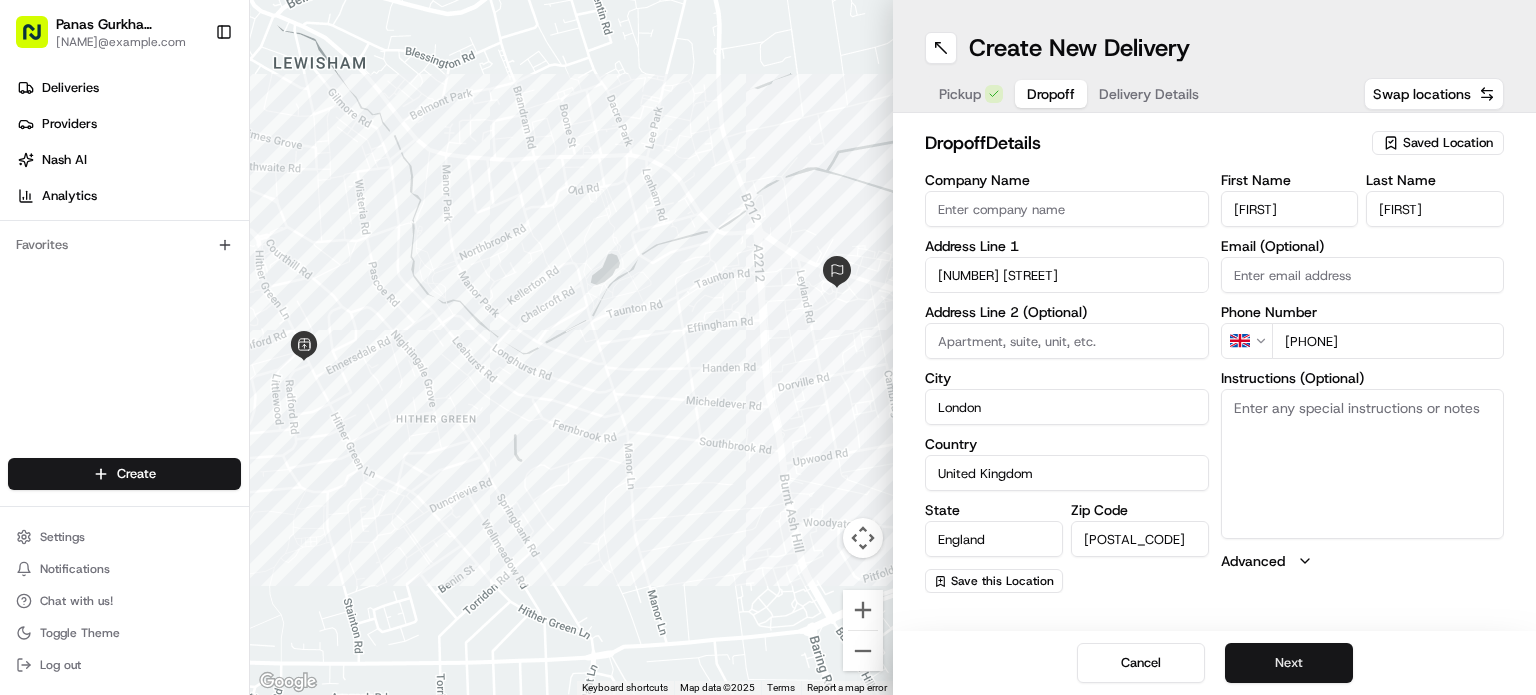 type on "+44 7585 798269" 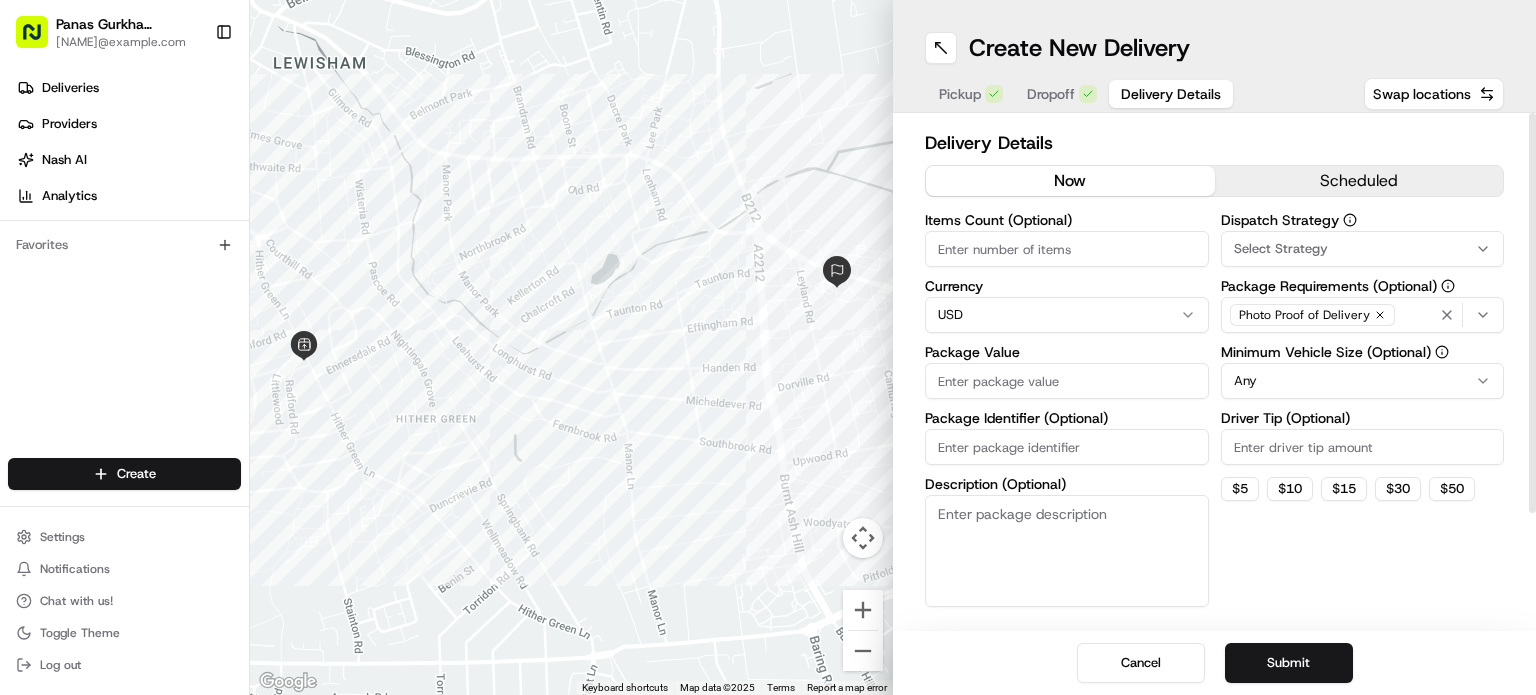 click on "Panas Gurkha Lewisham sarojthapaliya124@yahoo.com Toggle Sidebar Deliveries Providers Nash AI Analytics Favorites Main Menu Members & Organization Organization Users Roles Preferences Customization Tracking Orchestration Automations Dispatch Strategy Locations Pickup Locations Dropoff Locations Billing Billing Refund Requests Integrations Notification Triggers Webhooks API Keys Request Logs Create Settings Notifications Chat with us! Toggle Theme Log out ← Move left → Move right ↑ Move up ↓ Move down + Zoom in - Zoom out Home Jump left by 75% End Jump right by 75% Page Up Jump up by 75% Page Down Jump down by 75% Keyboard shortcuts Map Data Map data ©2025 Map data ©2025 200 m  Click to toggle between metric and imperial units Terms Report a map error Create New Delivery Pickup Dropoff Delivery Details Swap locations Delivery Details now scheduled Items Count (Optional) Currency USD Package Value Package Identifier (Optional) Description (Optional) Dispatch Strategy Select Strategy $" at bounding box center (768, 347) 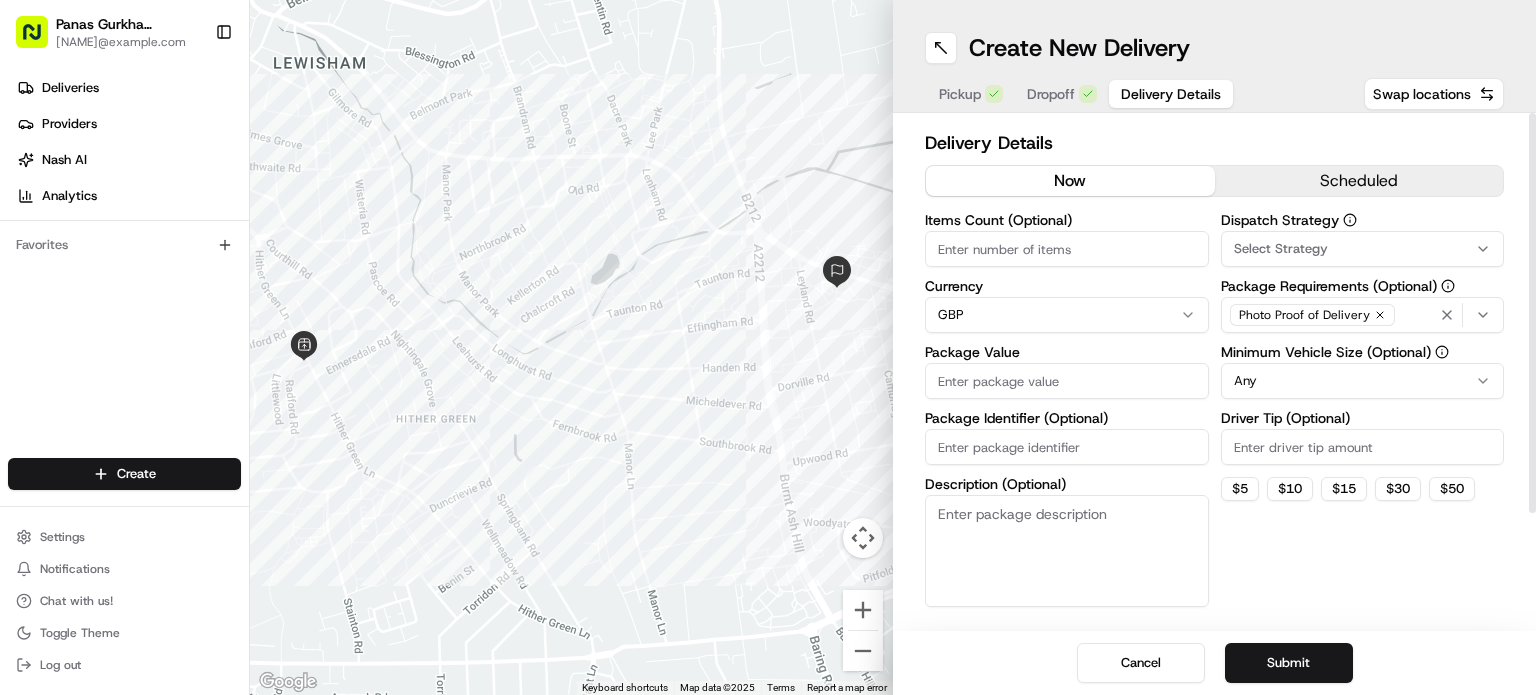 click on "Package Value" at bounding box center [1067, 381] 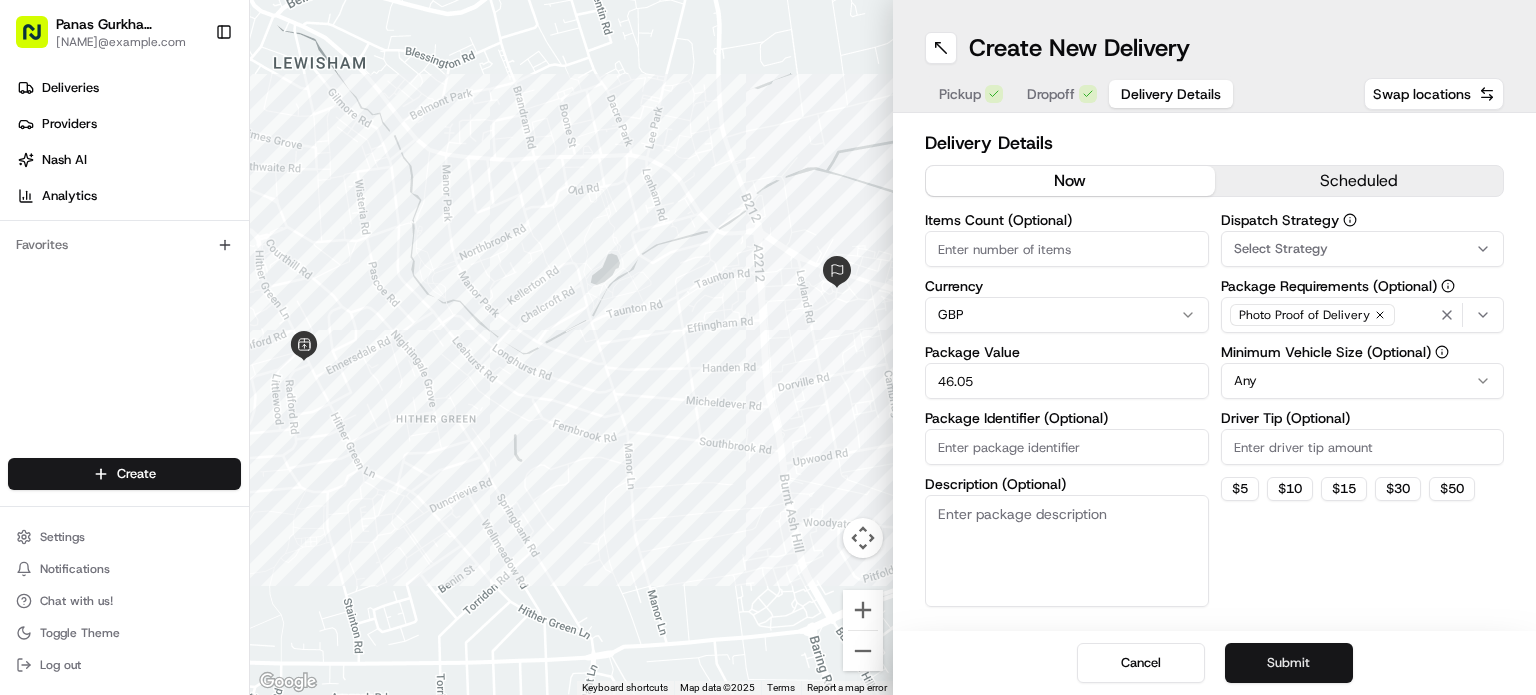 type on "46.05" 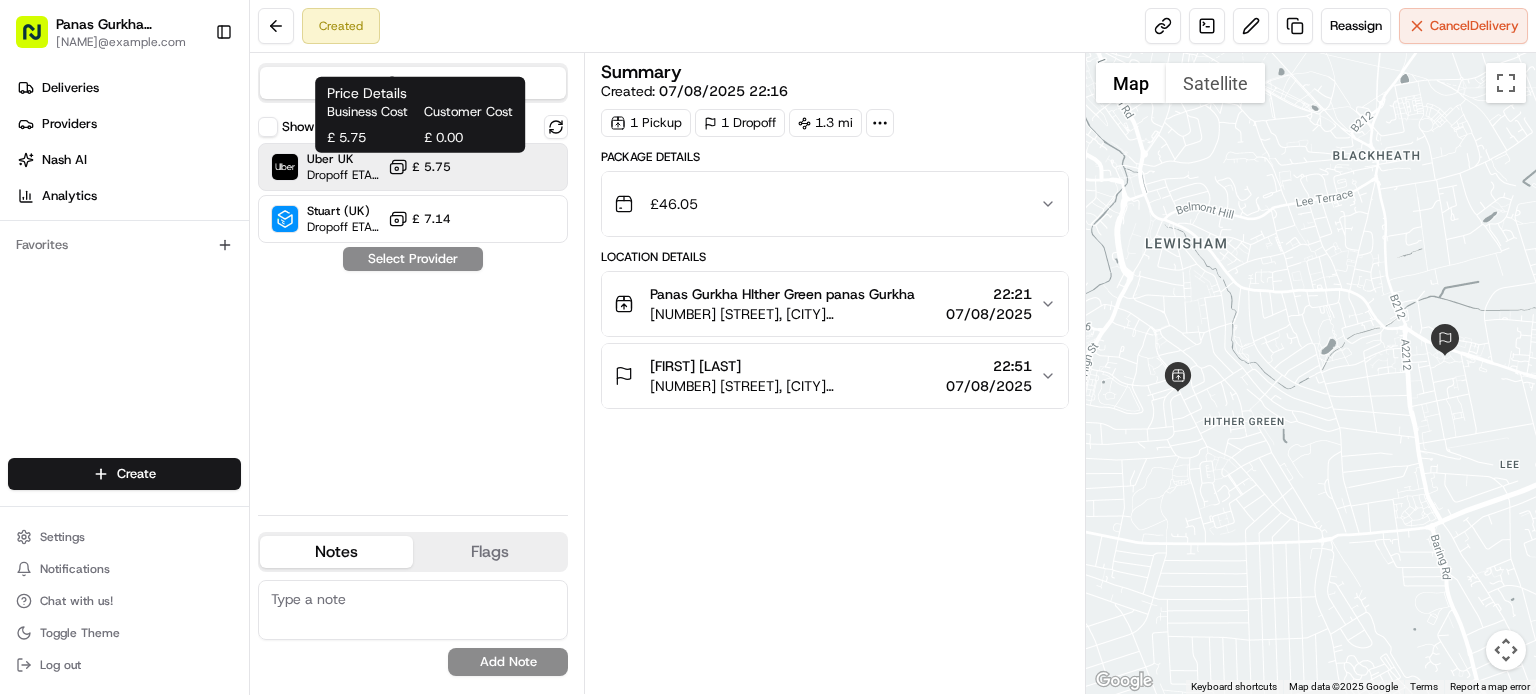 click on "£   5.75" at bounding box center [431, 167] 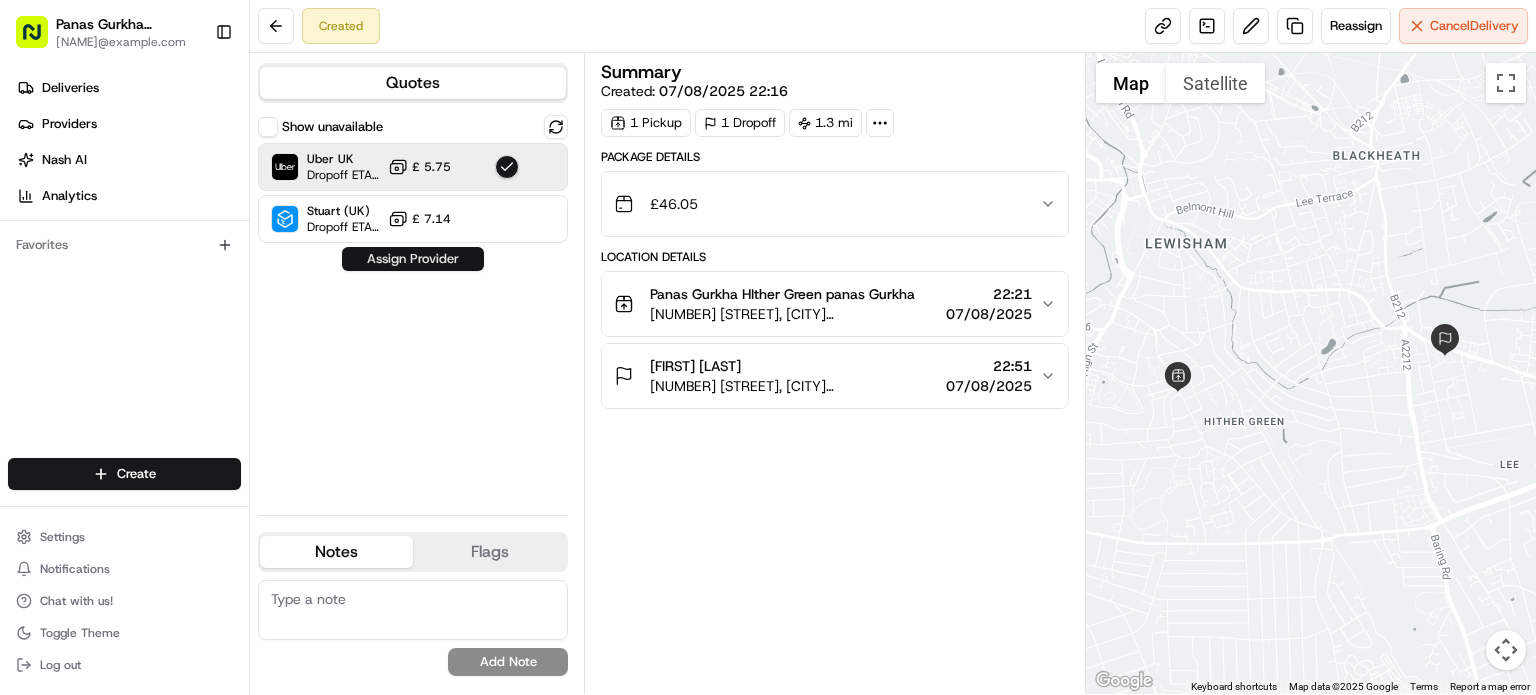 click on "Assign Provider" at bounding box center (413, 259) 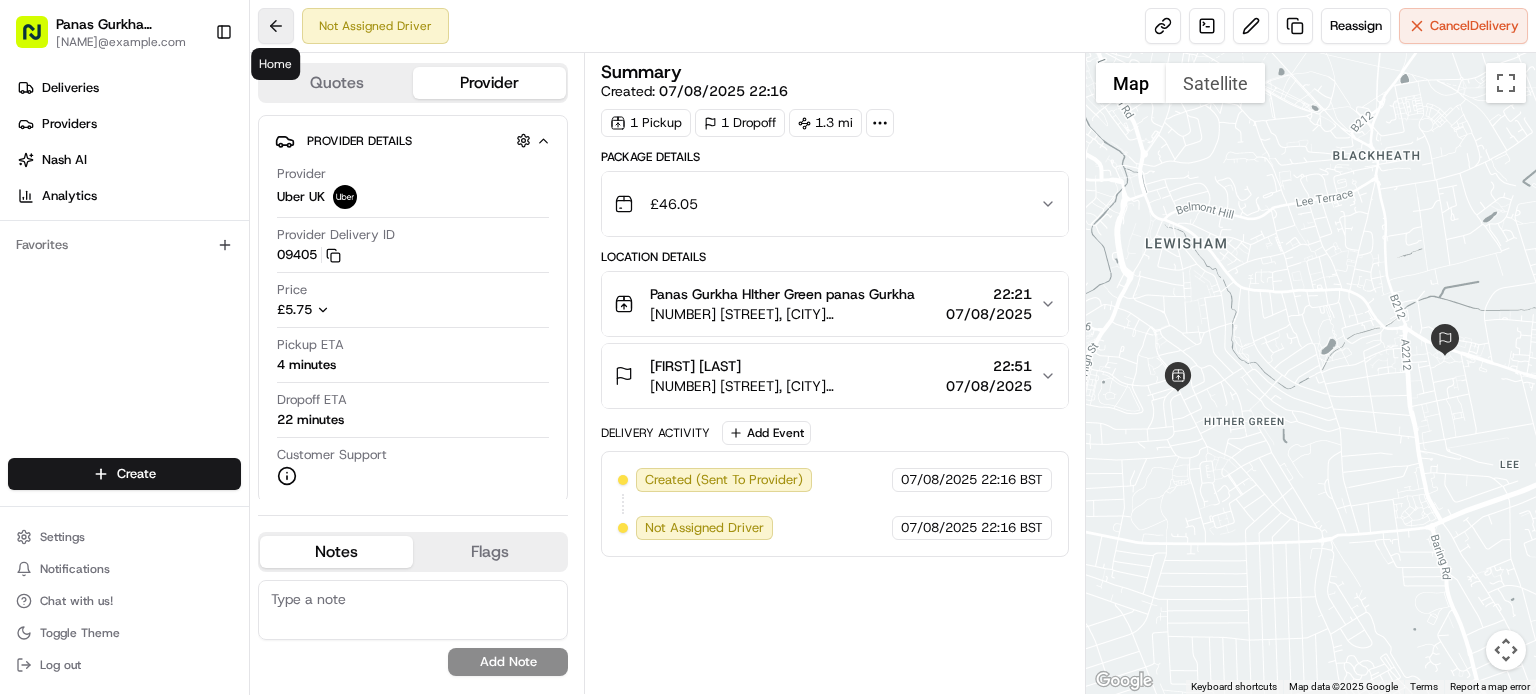 click at bounding box center (276, 26) 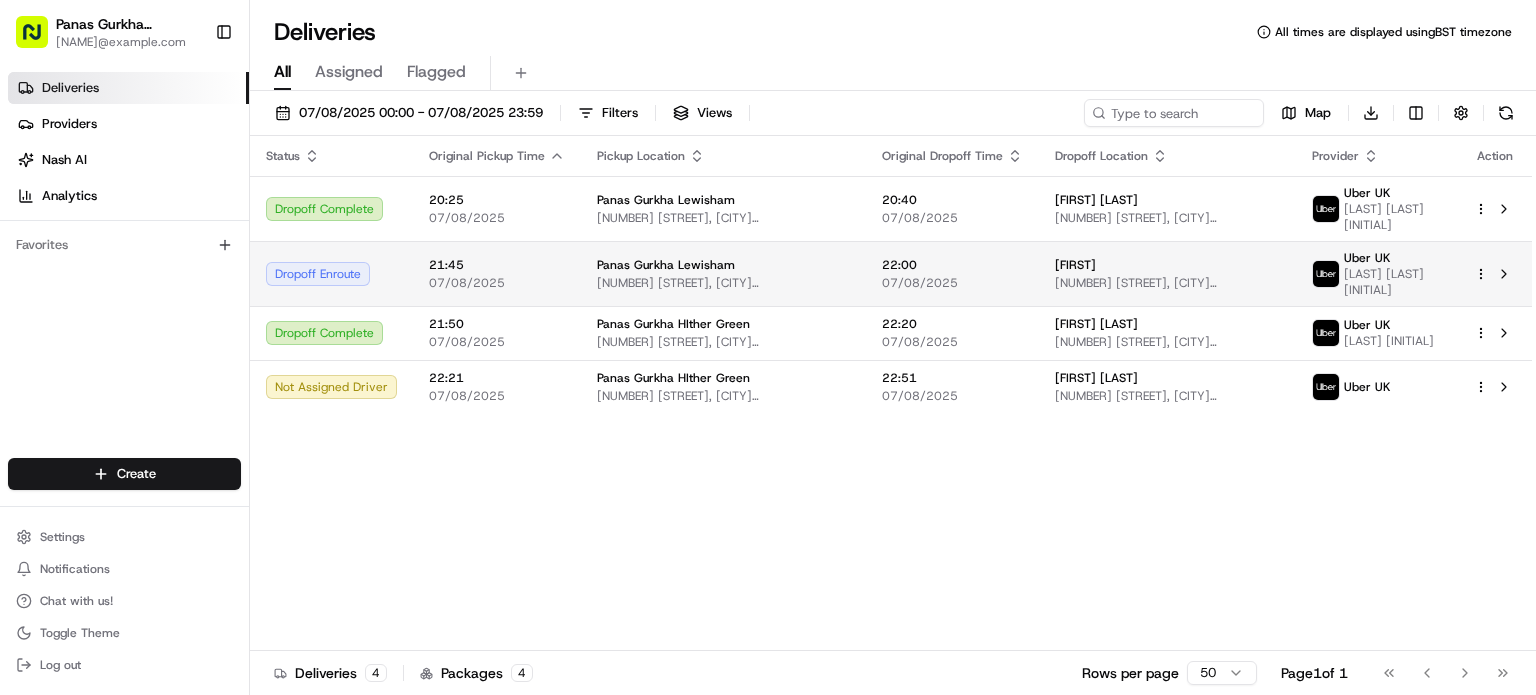 click on "Dropoff Enroute" at bounding box center [331, 274] 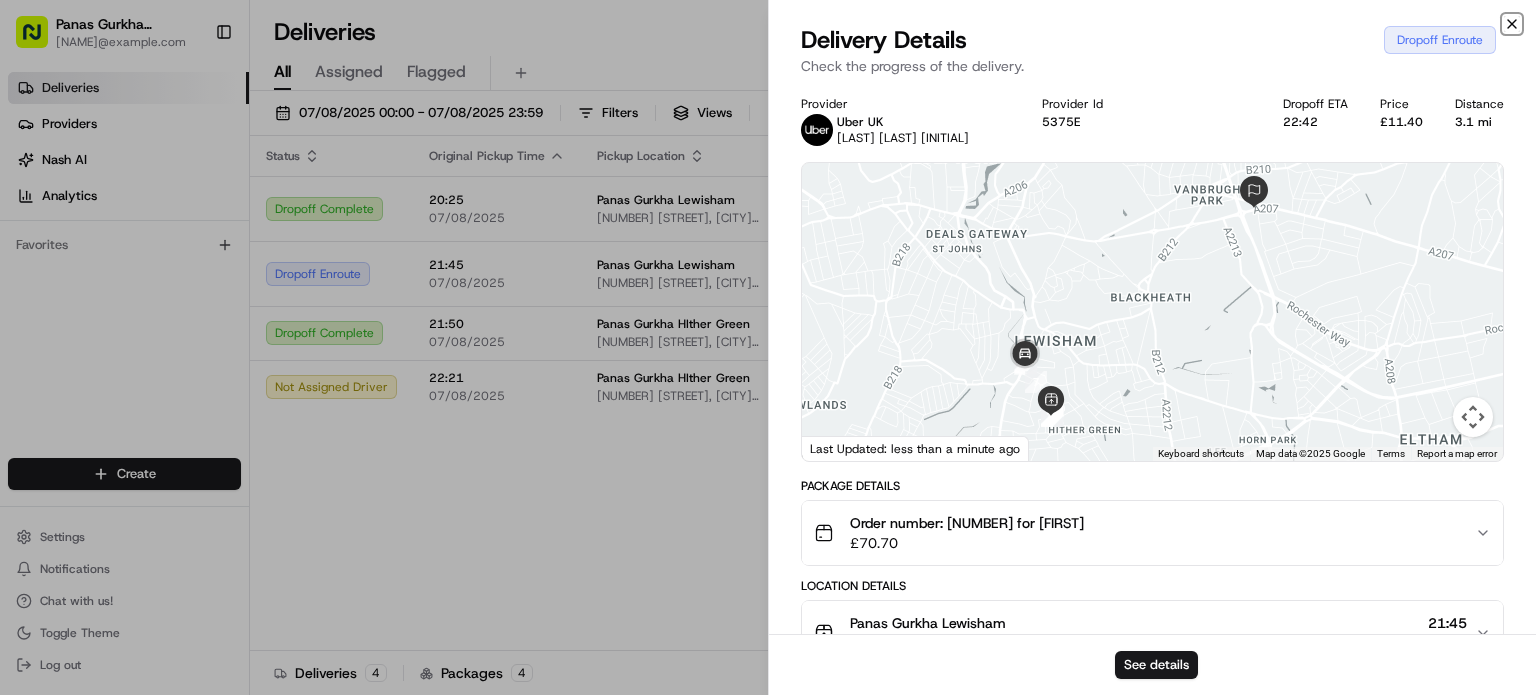 click 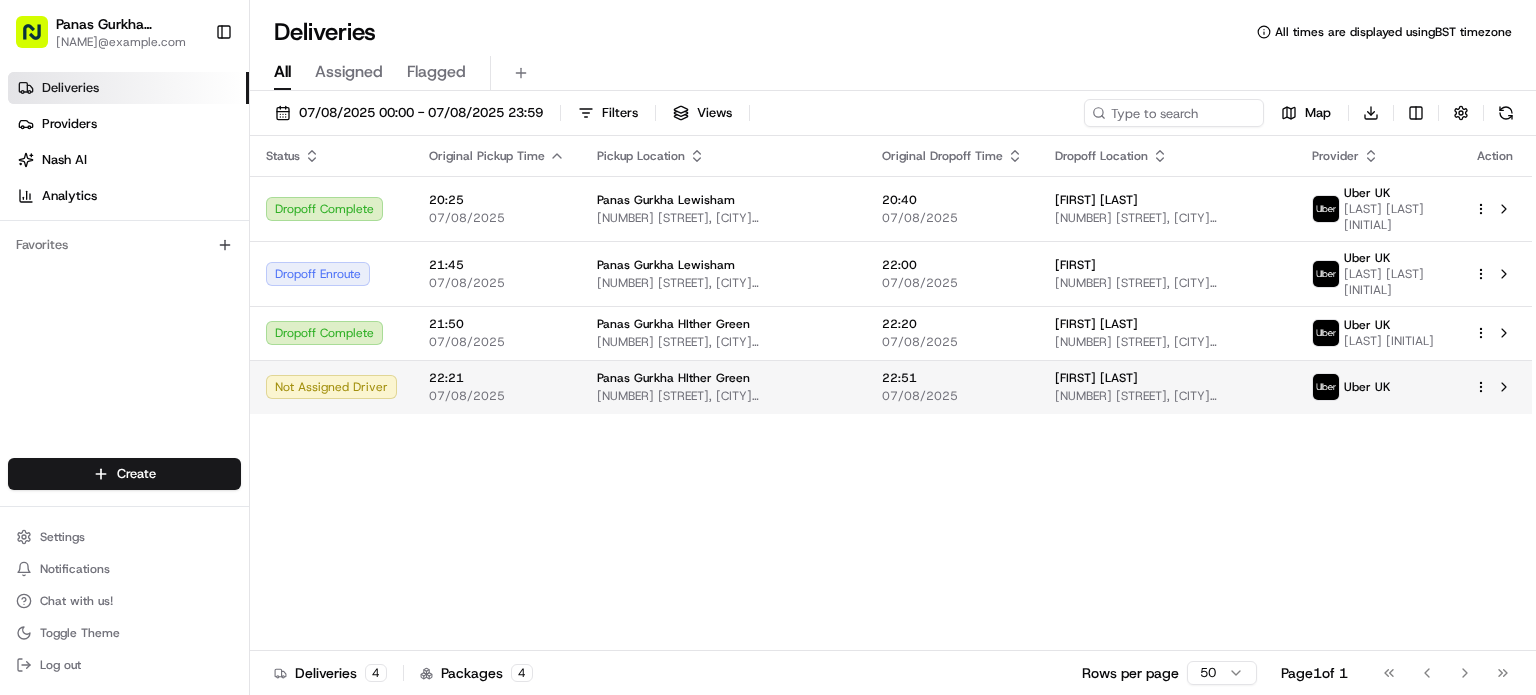 click on "David David 111 Leybridge Ct, London SE12 8TQ, UK" at bounding box center (1167, 387) 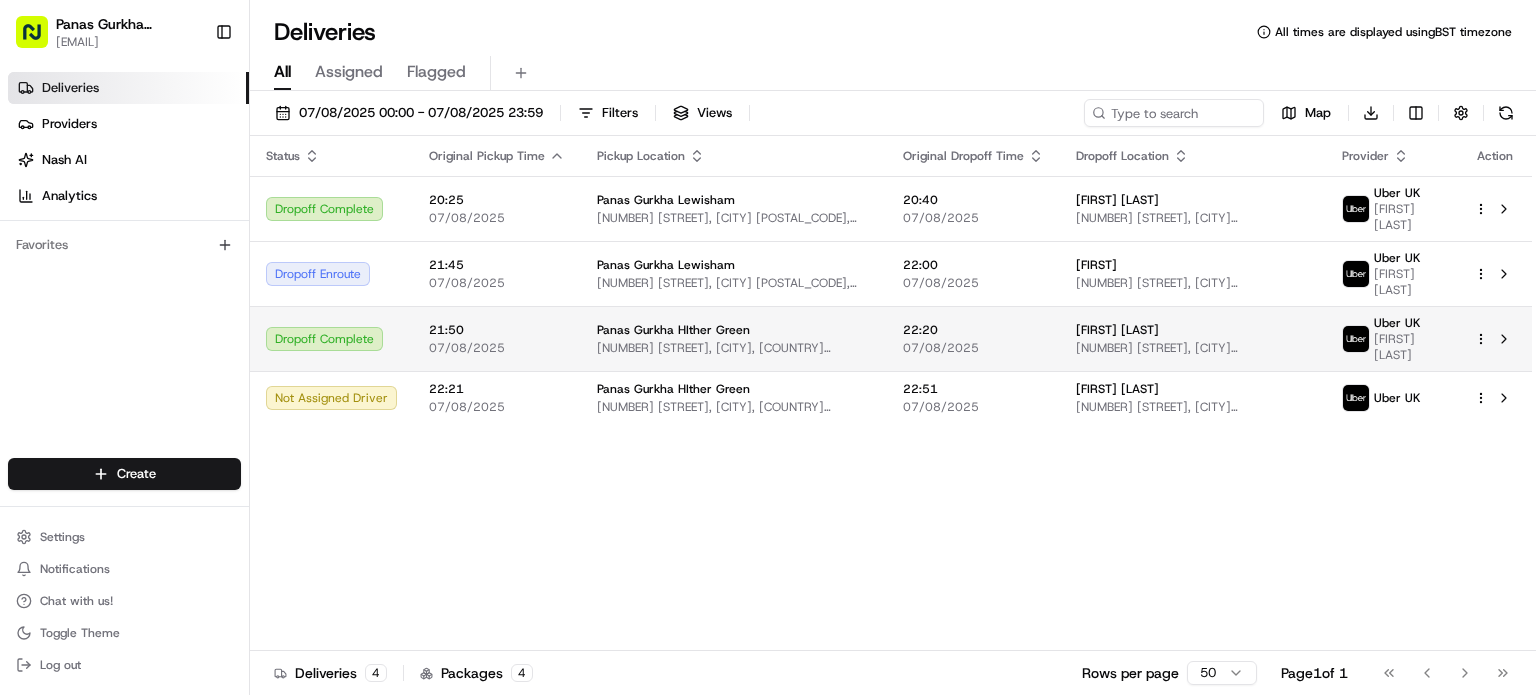 scroll, scrollTop: 0, scrollLeft: 0, axis: both 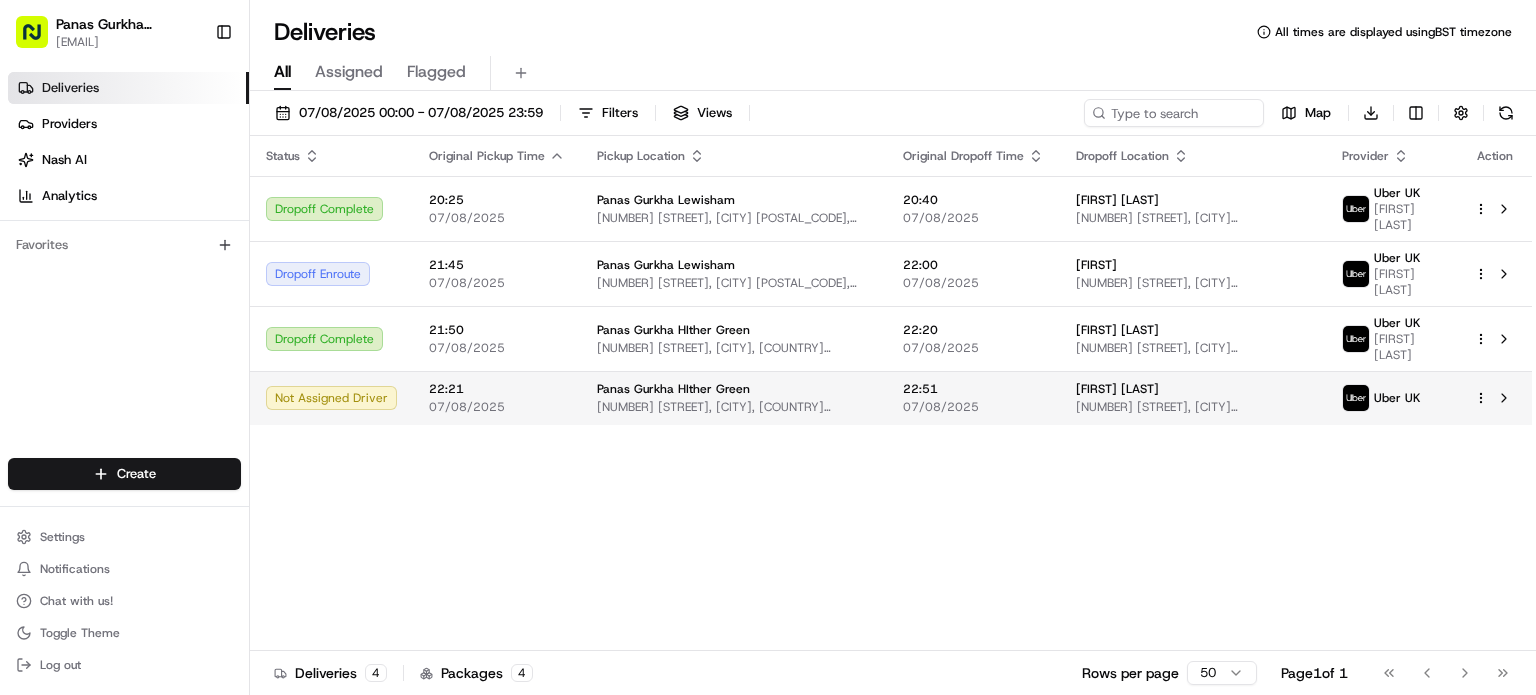 click on "07/08/2025" at bounding box center (497, 407) 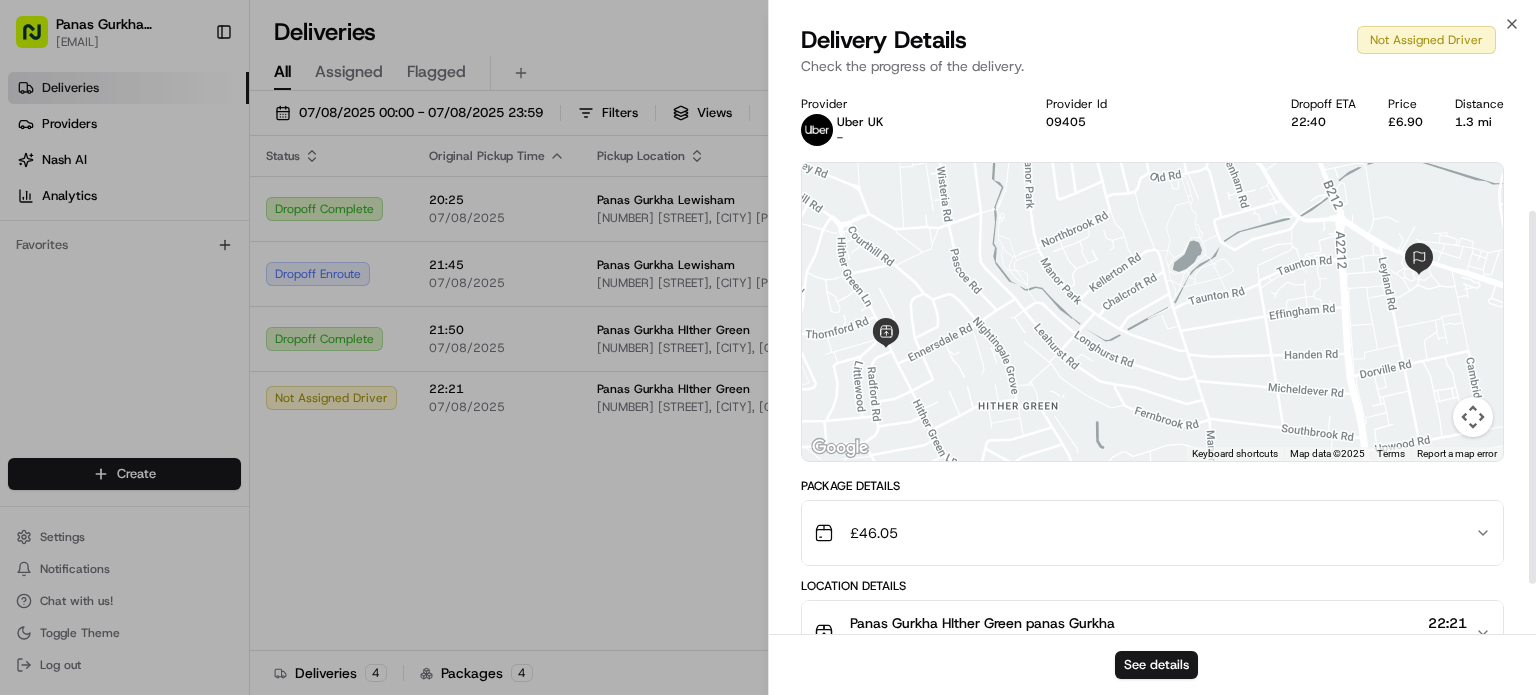 scroll, scrollTop: 261, scrollLeft: 0, axis: vertical 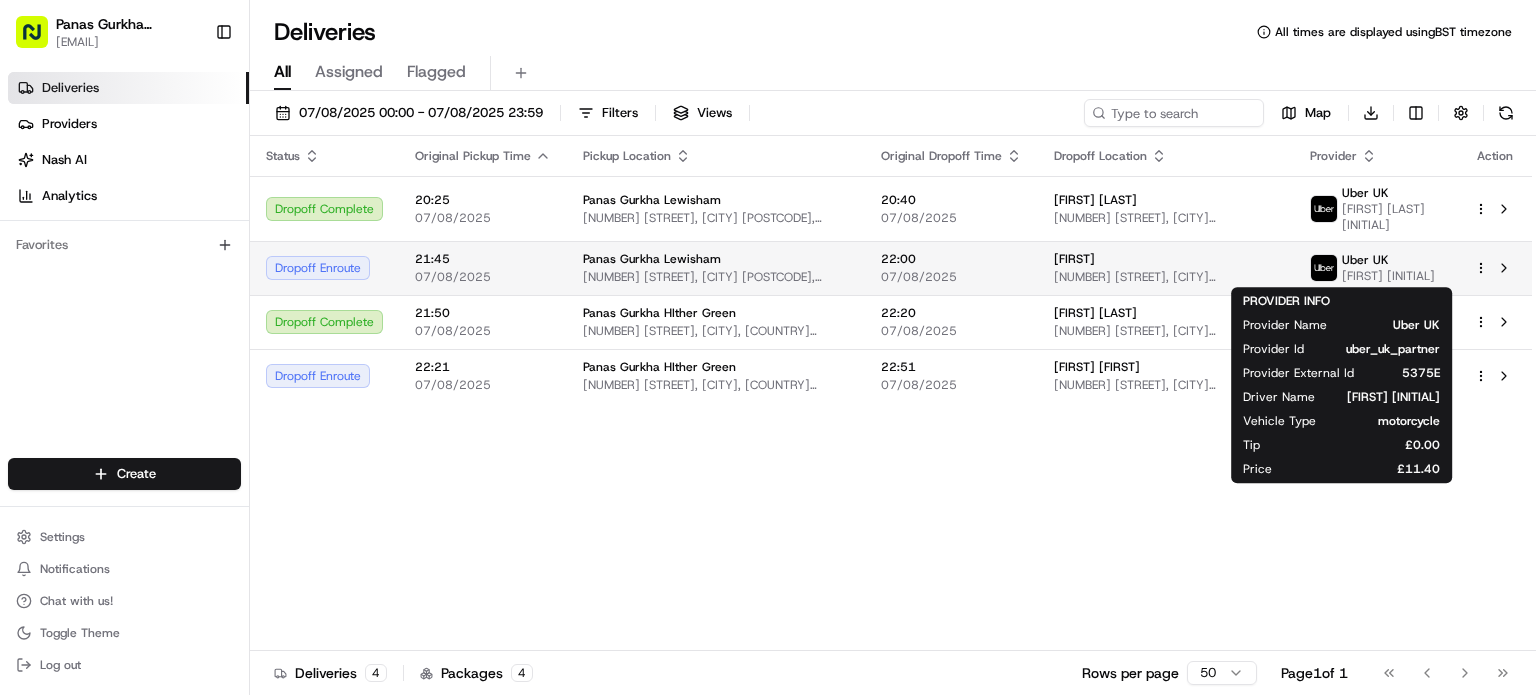 click on "SUSHIL T." at bounding box center (1388, 276) 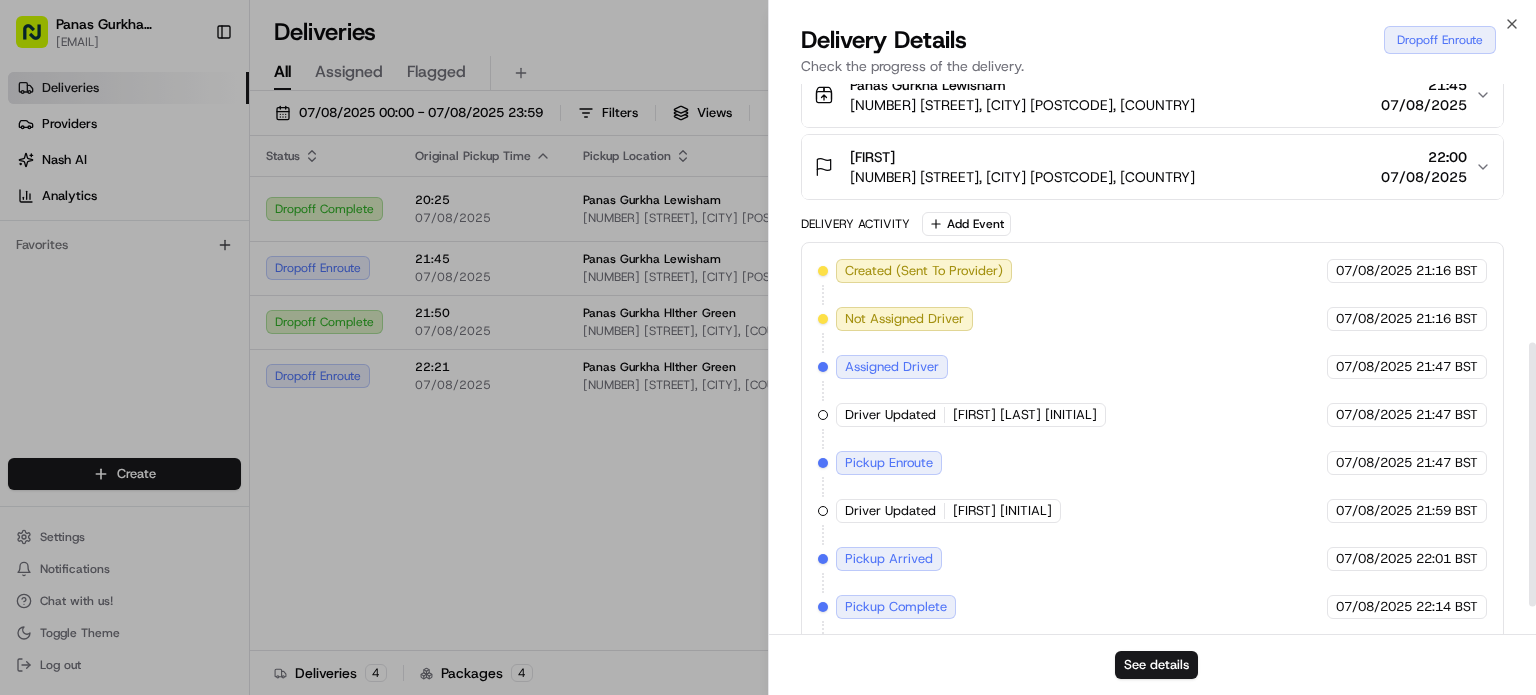 scroll, scrollTop: 594, scrollLeft: 0, axis: vertical 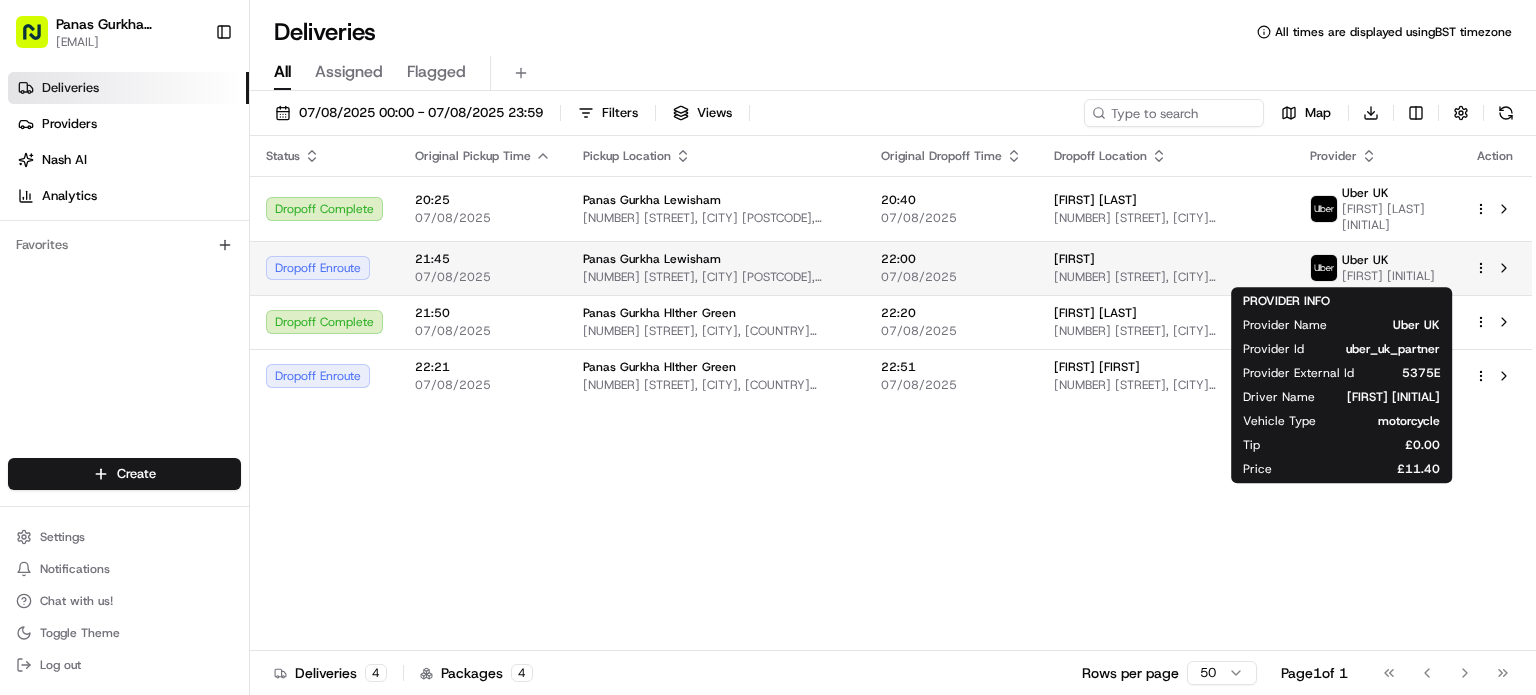 click on "[FIRST] [LAST]" at bounding box center (1388, 276) 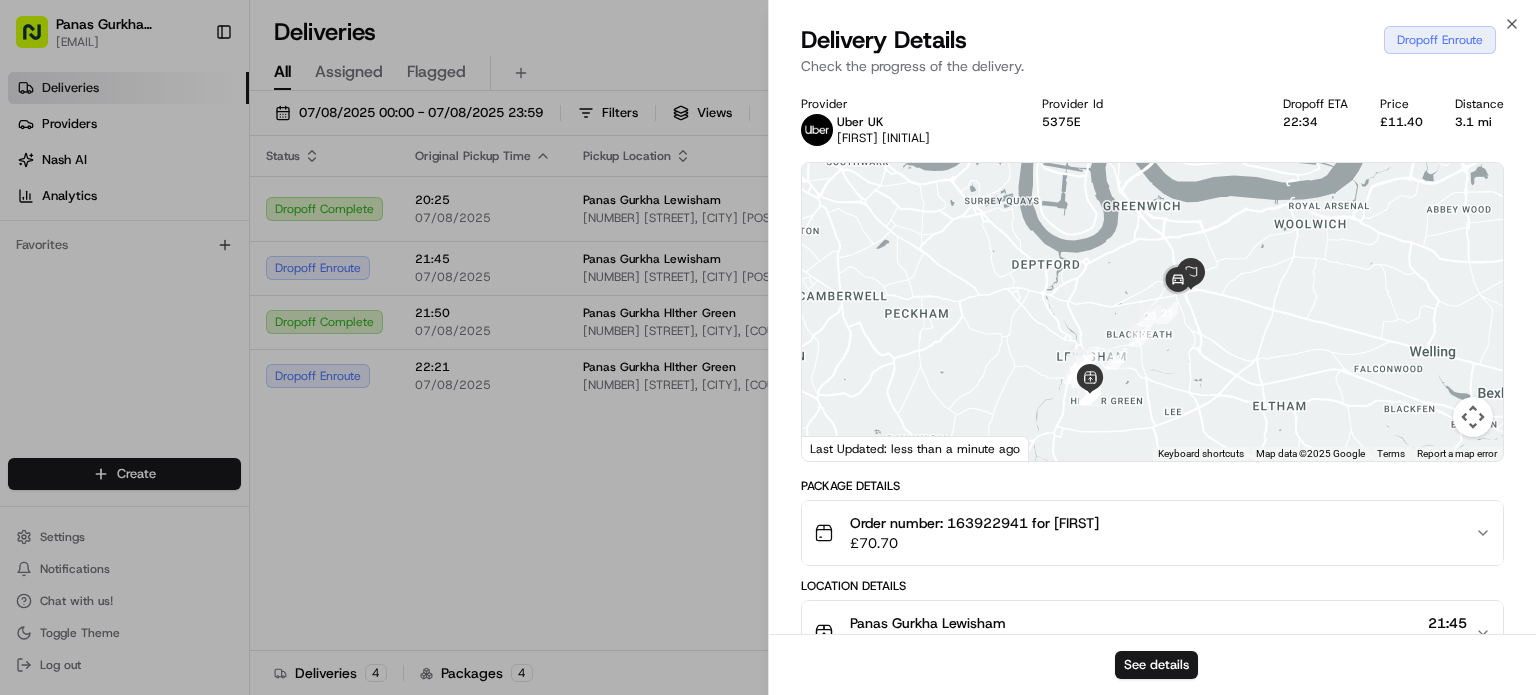 click at bounding box center (817, 130) 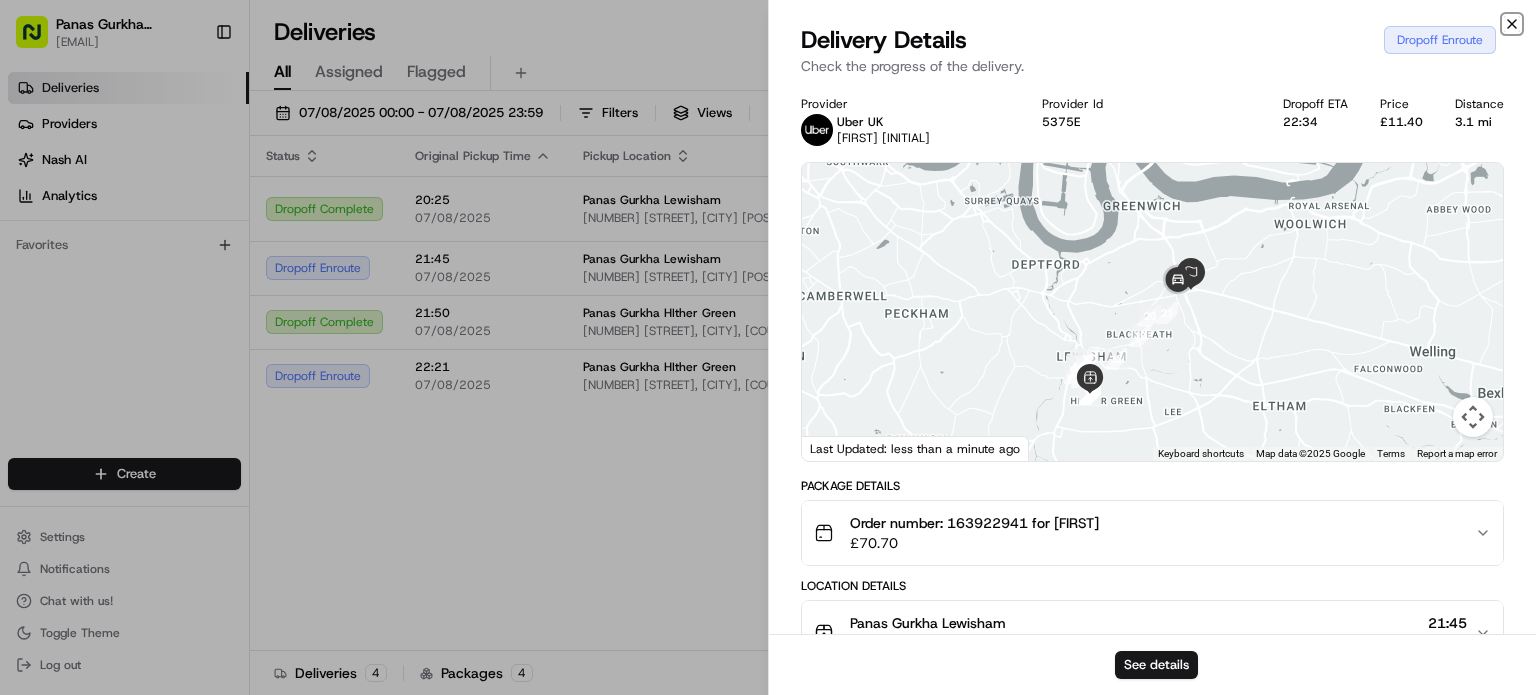 click 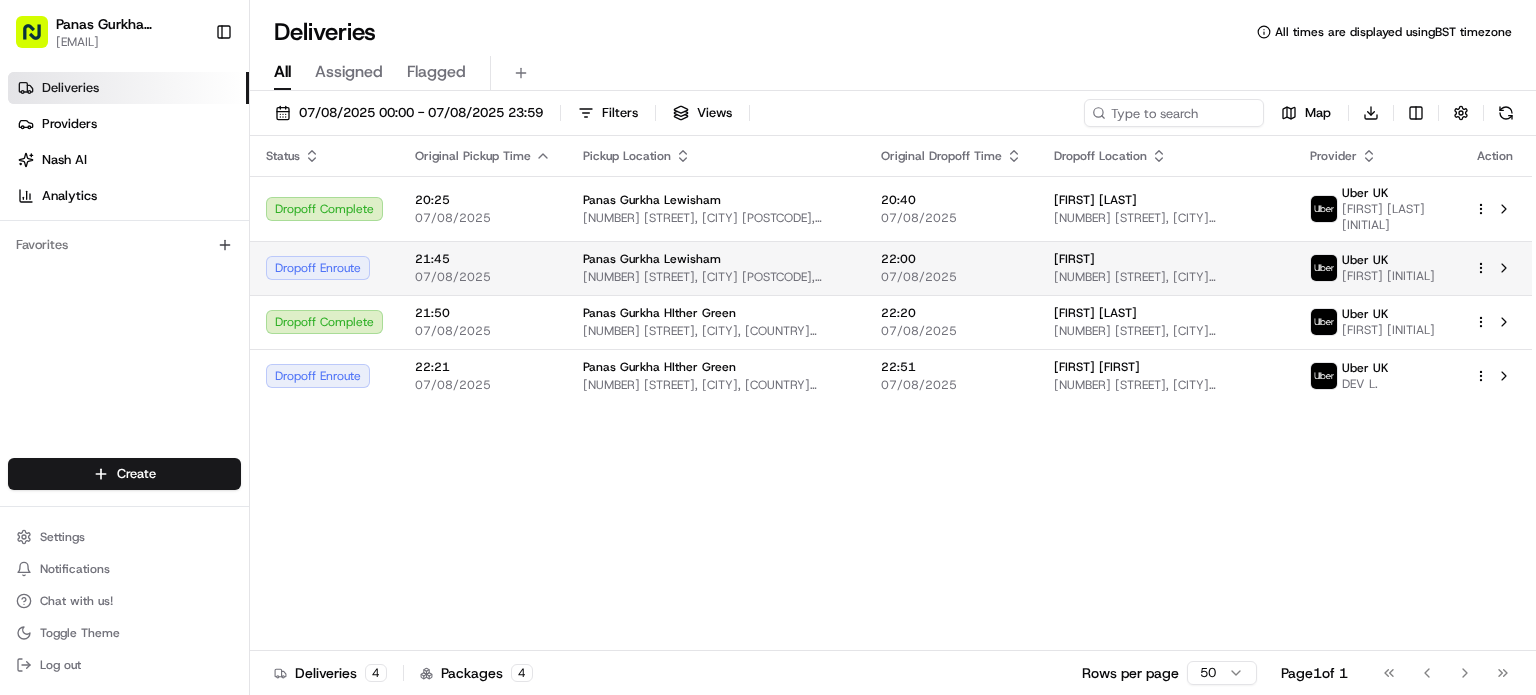 click on "Uber UK" at bounding box center [1365, 260] 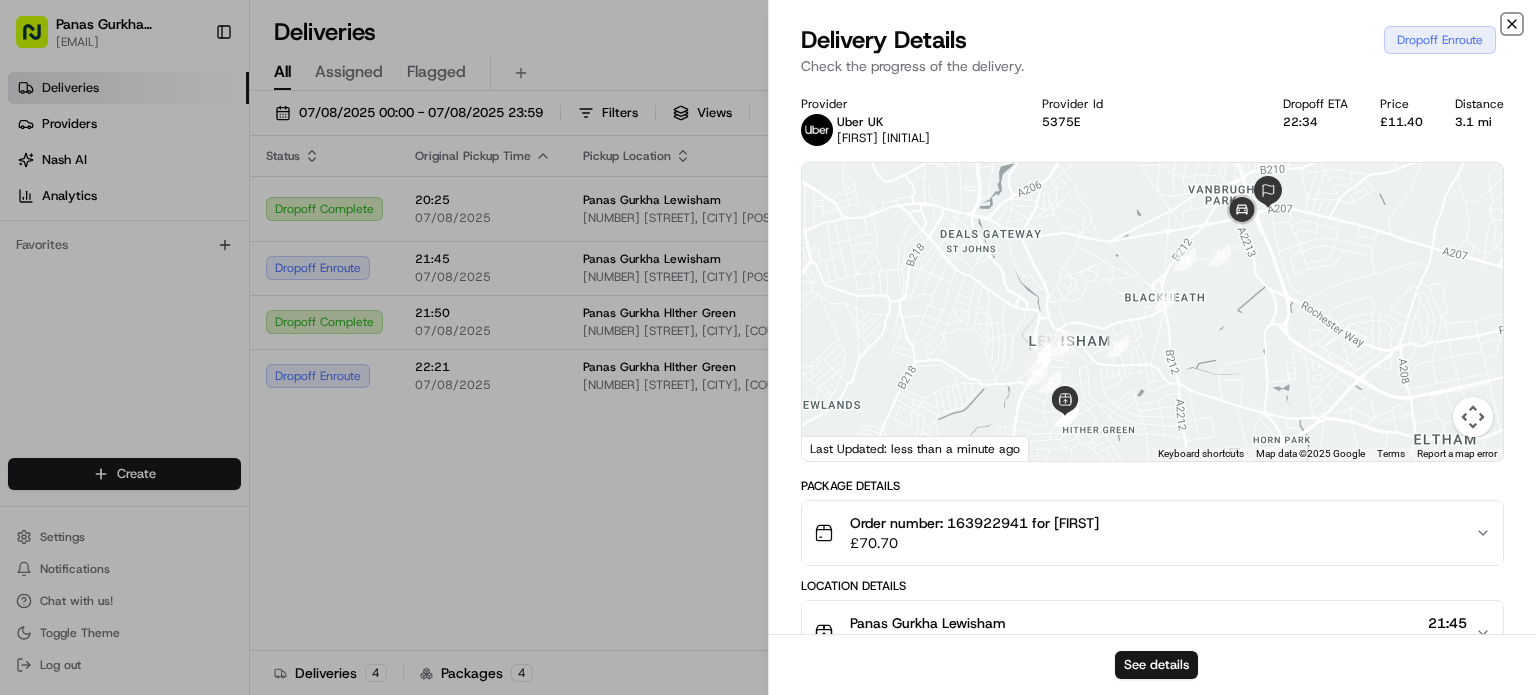 click 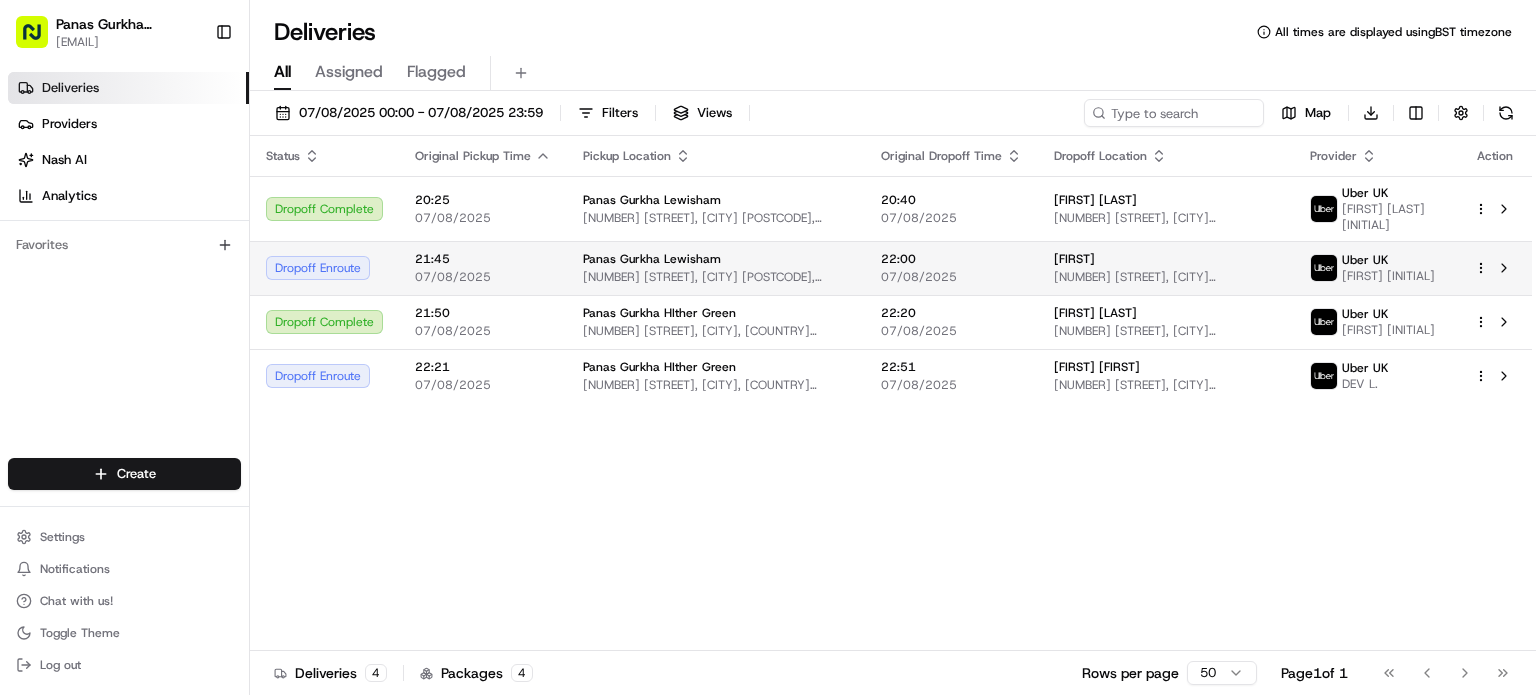 click on "Panas Gurkha Lewisham sarojthapaliya124@yahoo.com Toggle Sidebar Deliveries Providers Nash AI Analytics Favorites Main Menu Members & Organization Organization Users Roles Preferences Customization Tracking Orchestration Automations Dispatch Strategy Locations Pickup Locations Dropoff Locations Billing Billing Refund Requests Integrations Notification Triggers Webhooks API Keys Request Logs Create Settings Notifications Chat with us! Toggle Theme Log out Deliveries All times are displayed using  BST   timezone All Assigned Flagged 07/08/2025 00:00 - 07/08/2025 23:59 Filters Views Map Download Status Original Pickup Time Pickup Location Original Dropoff Time Dropoff Location Provider Action Dropoff Complete 20:25 07/08/2025 Panas Gurkha Lewisham 134 Hither Green Ln, London SE13 6QA, UK 20:40 07/08/2025 Kateryna Mulvey 44 Kellerton Rd, London SE13 5RD, UK Uber UK MOHAMMED AKBER K. Dropoff Enroute 21:45 07/08/2025 Panas Gurkha Lewisham 134 Hither Green Ln, London SE13 6QA, UK 22:00 07/08/2025 4 4" at bounding box center [768, 347] 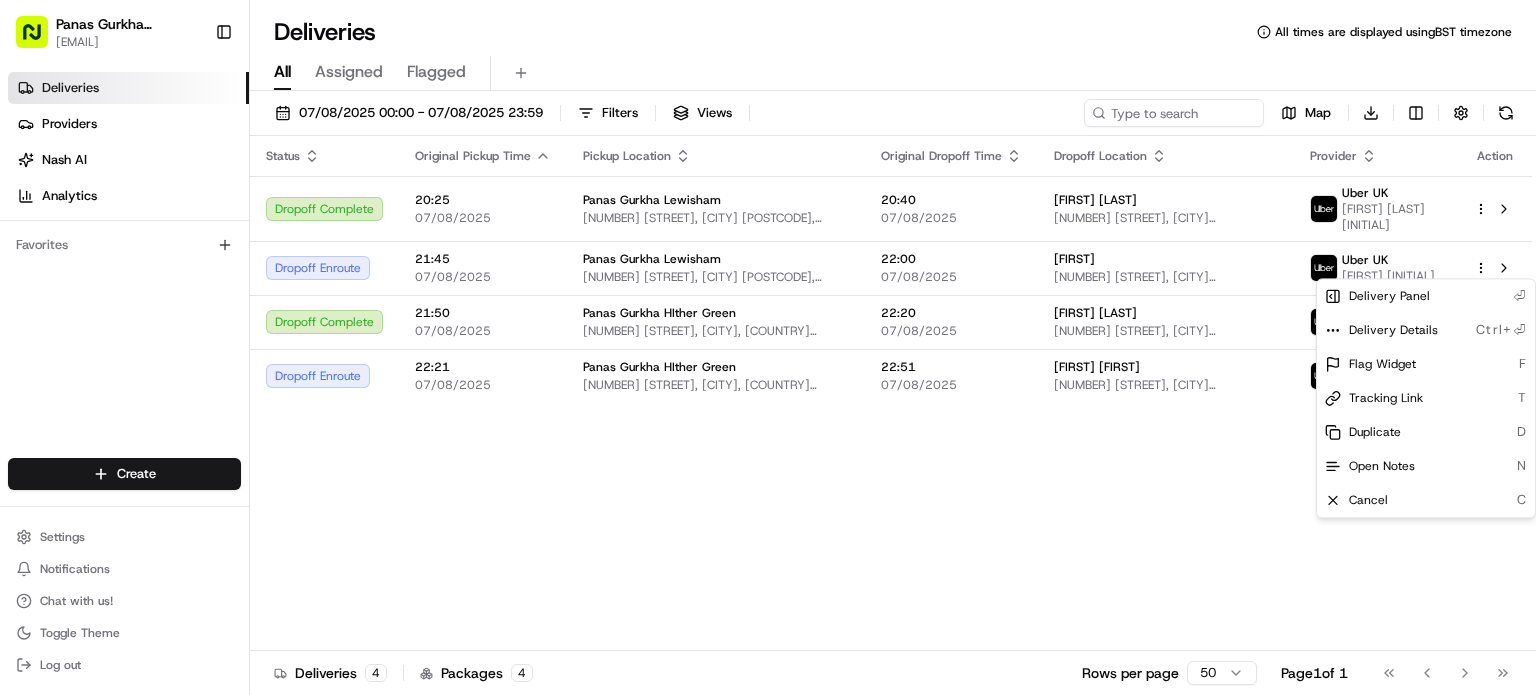 click on "Panas Gurkha Lewisham sarojthapaliya124@yahoo.com Toggle Sidebar Deliveries Providers Nash AI Analytics Favorites Main Menu Members & Organization Organization Users Roles Preferences Customization Tracking Orchestration Automations Dispatch Strategy Locations Pickup Locations Dropoff Locations Billing Billing Refund Requests Integrations Notification Triggers Webhooks API Keys Request Logs Create Settings Notifications Chat with us! Toggle Theme Log out Deliveries All times are displayed using  BST   timezone All Assigned Flagged 07/08/2025 00:00 - 07/08/2025 23:59 Filters Views Map Download Status Original Pickup Time Pickup Location Original Dropoff Time Dropoff Location Provider Action Dropoff Complete 20:25 07/08/2025 Panas Gurkha Lewisham 134 Hither Green Ln, London SE13 6QA, UK 20:40 07/08/2025 Kateryna Mulvey 44 Kellerton Rd, London SE13 5RD, UK Uber UK MOHAMMED AKBER K. Dropoff Enroute 21:45 07/08/2025 Panas Gurkha Lewisham 134 Hither Green Ln, London SE13 6QA, UK 22:00 07/08/2025 4 4" at bounding box center [768, 347] 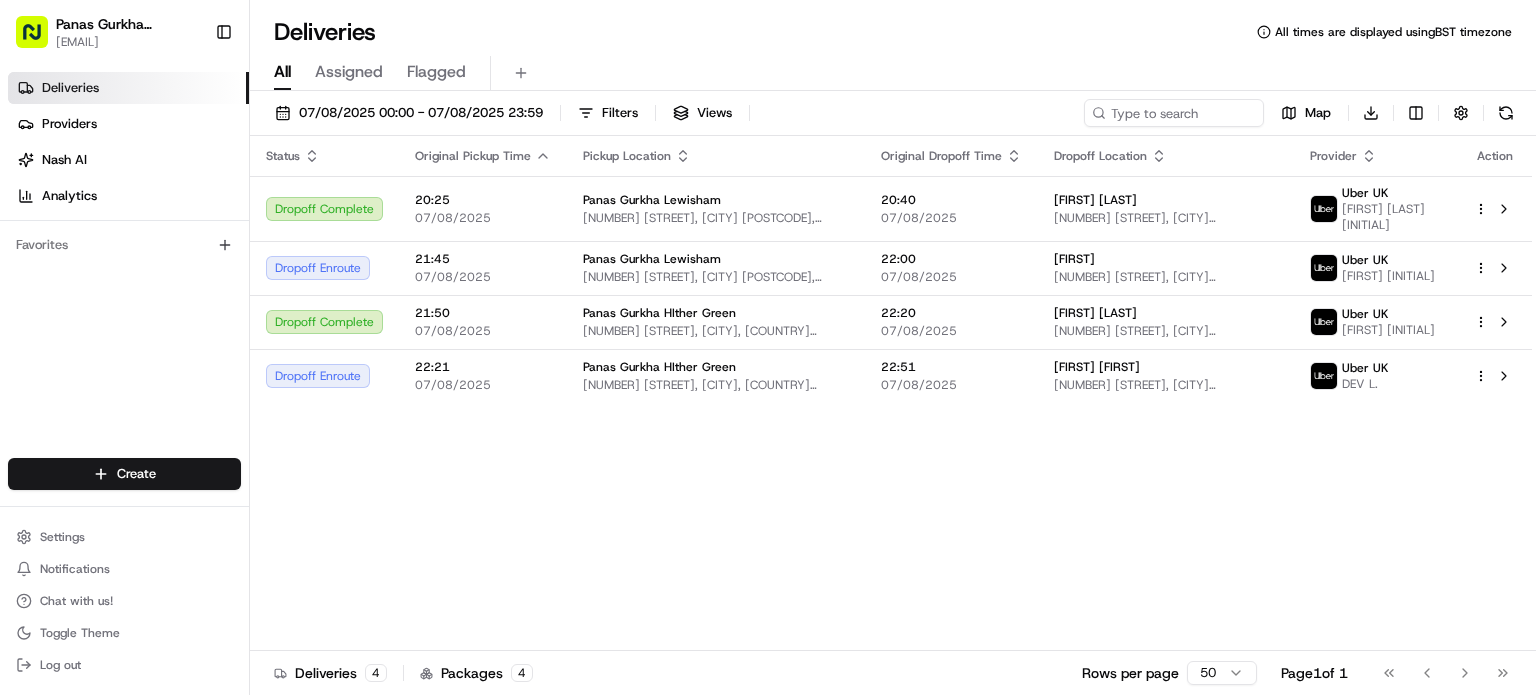 click on "Uber UK" at bounding box center (1388, 260) 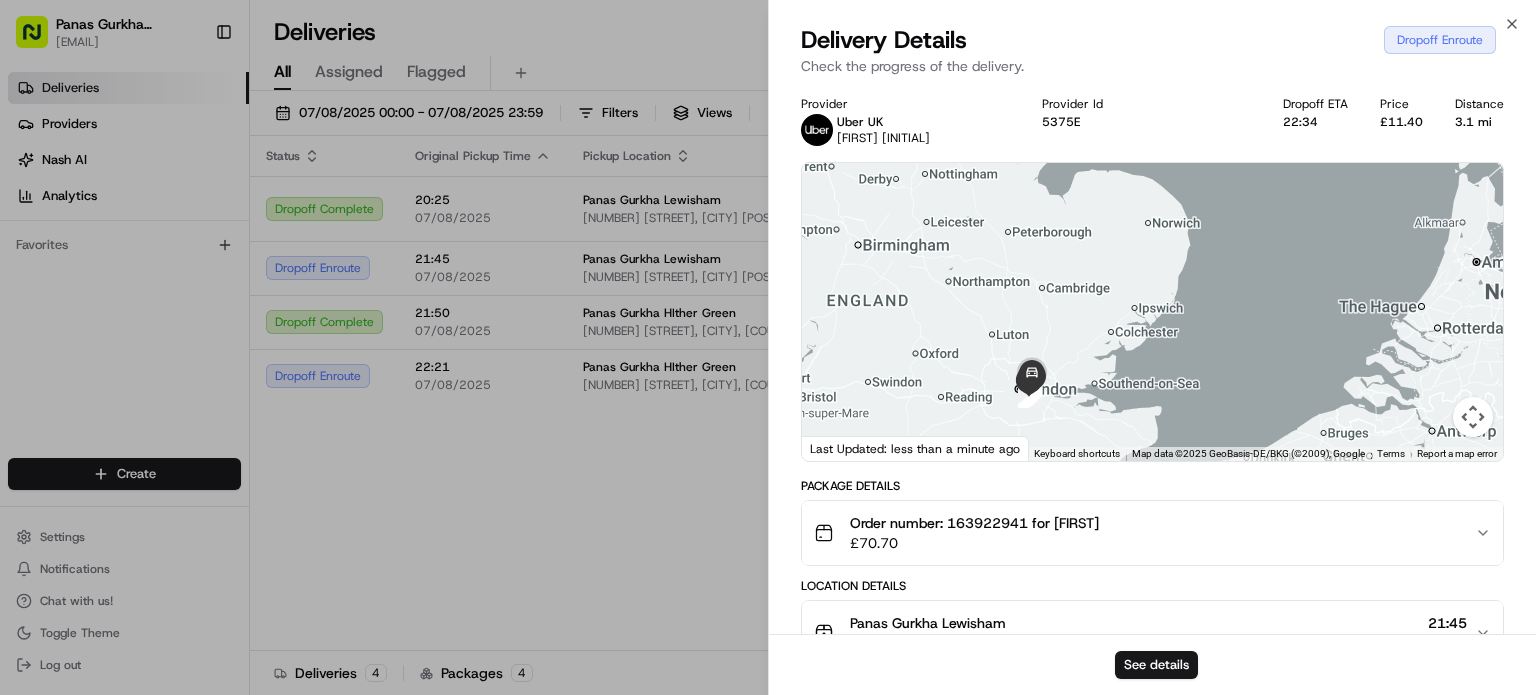 click 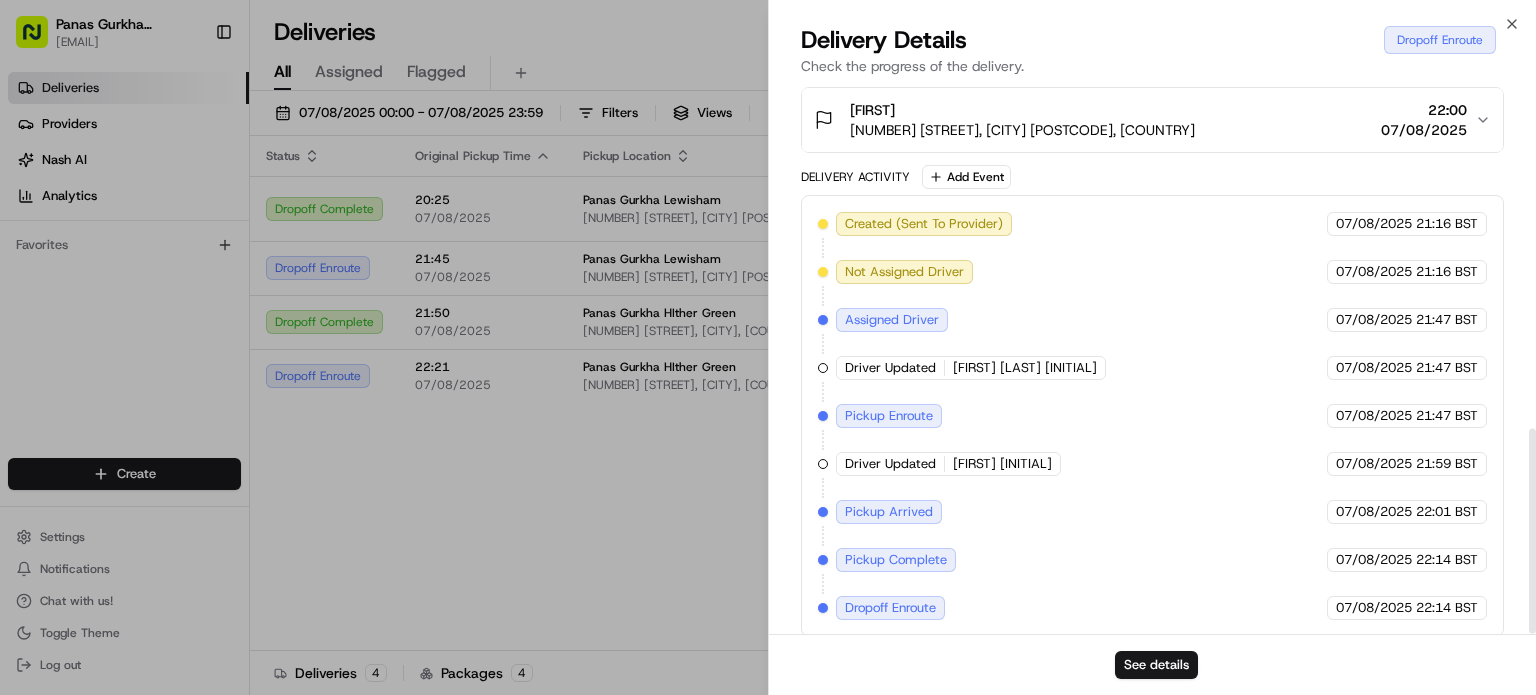 scroll, scrollTop: 923, scrollLeft: 0, axis: vertical 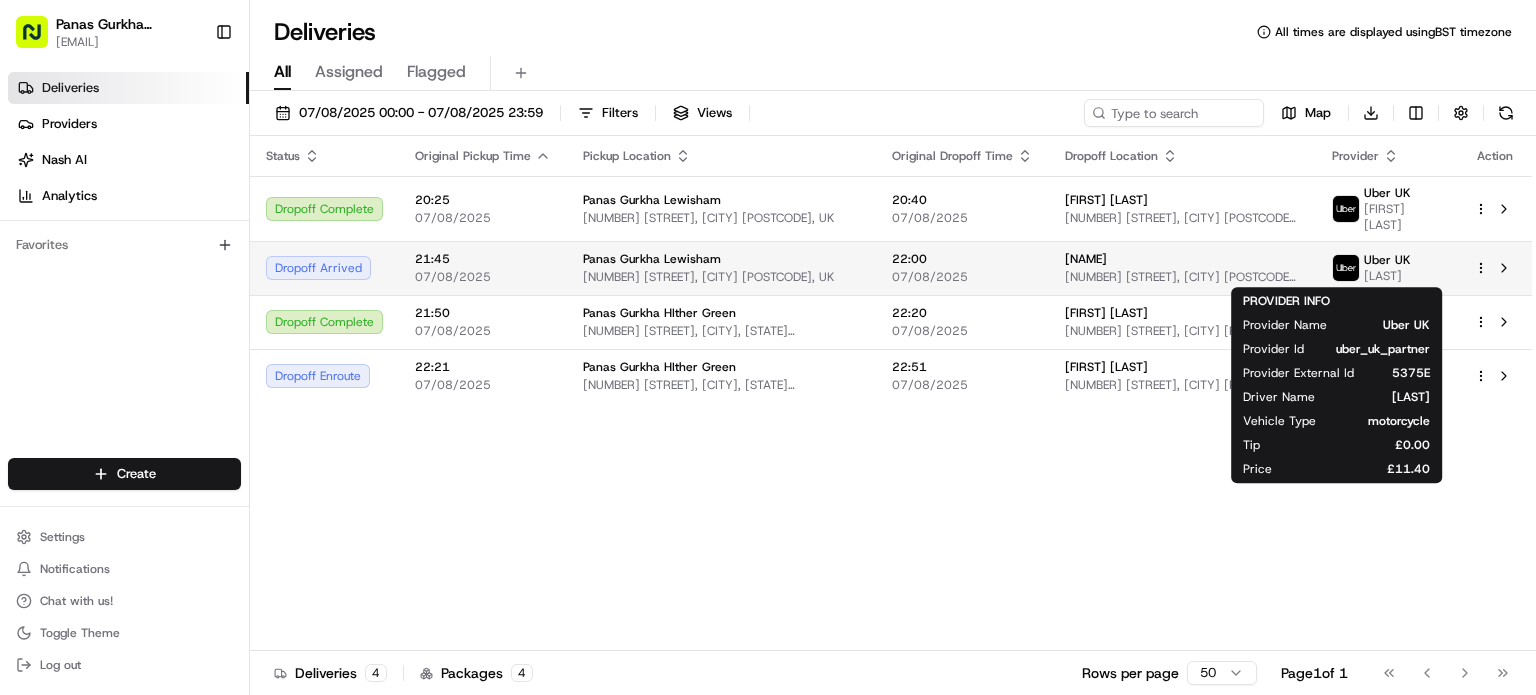 click on "Uber UK" at bounding box center (1387, 260) 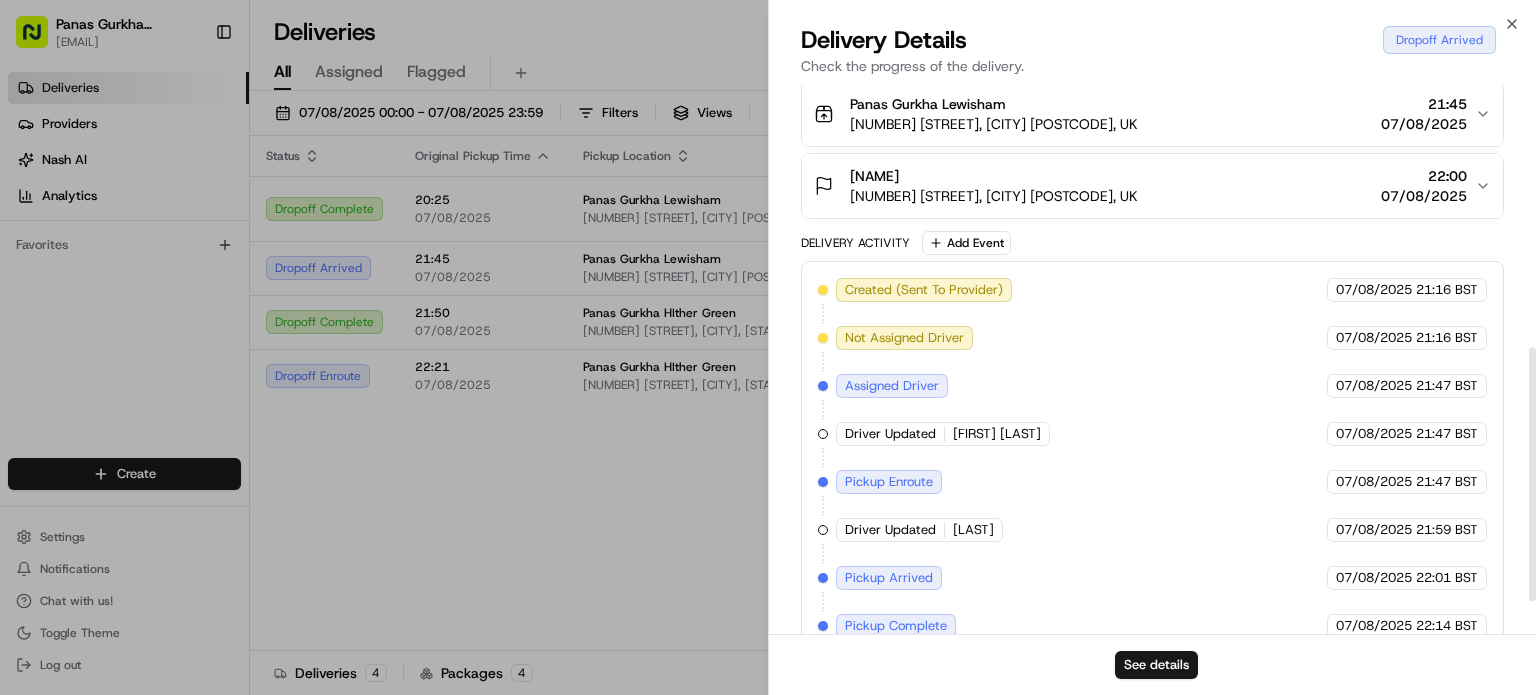 scroll, scrollTop: 642, scrollLeft: 0, axis: vertical 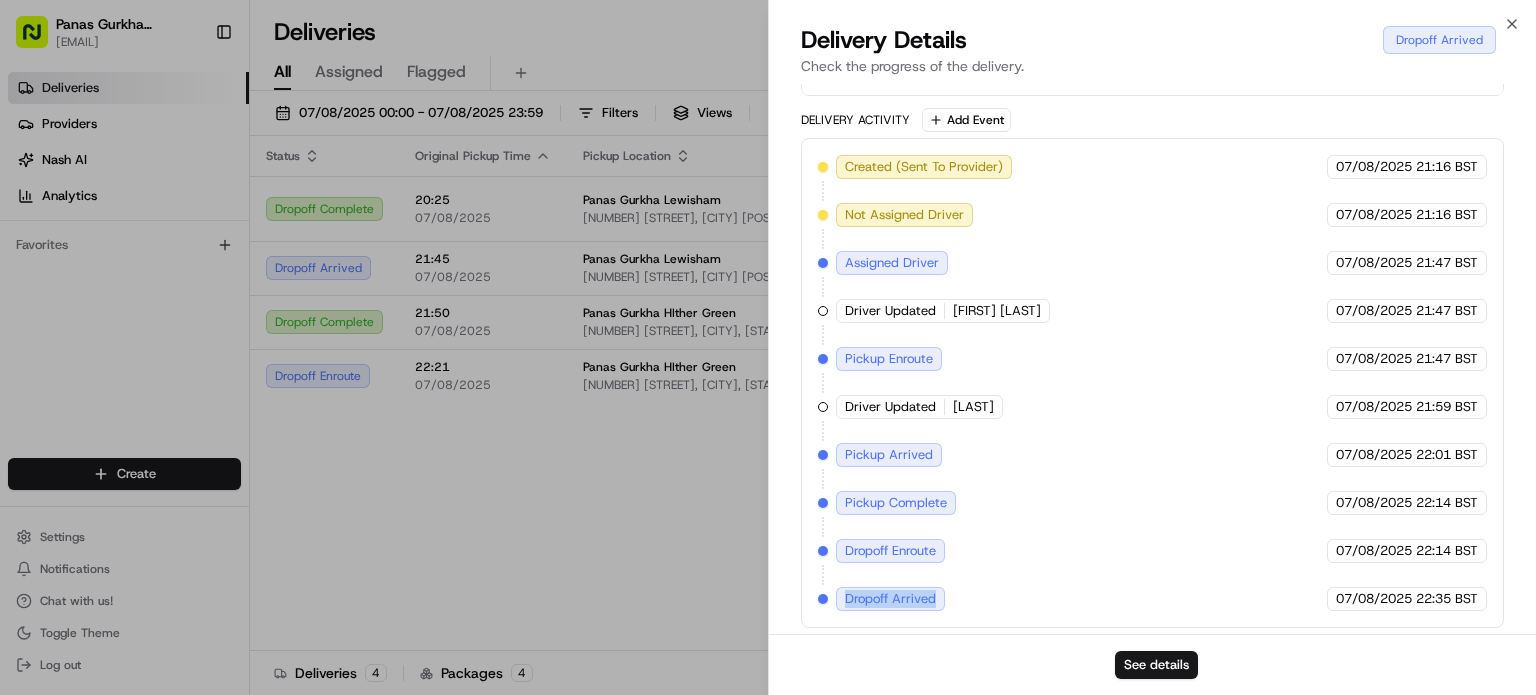 drag, startPoint x: 841, startPoint y: 595, endPoint x: 971, endPoint y: 602, distance: 130.18832 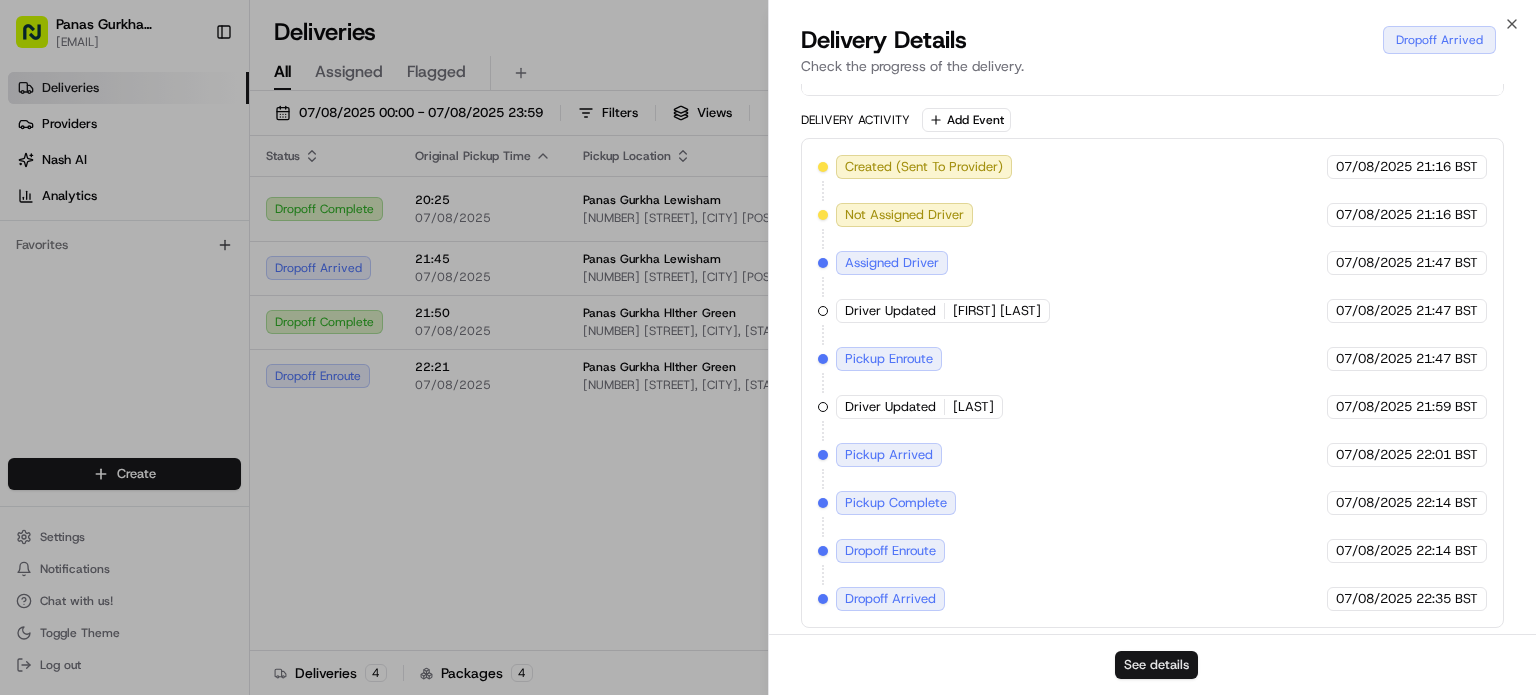 click on "See details" at bounding box center (1156, 665) 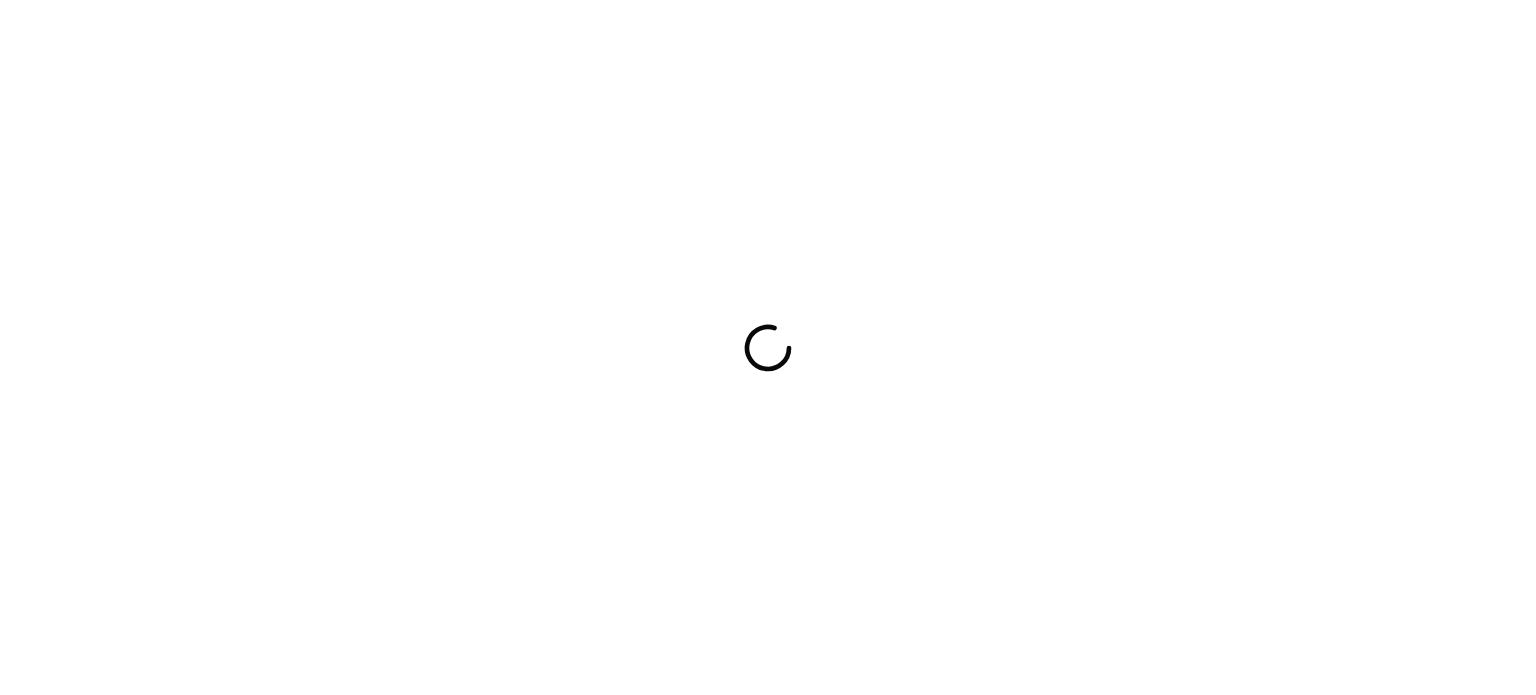 scroll, scrollTop: 0, scrollLeft: 0, axis: both 